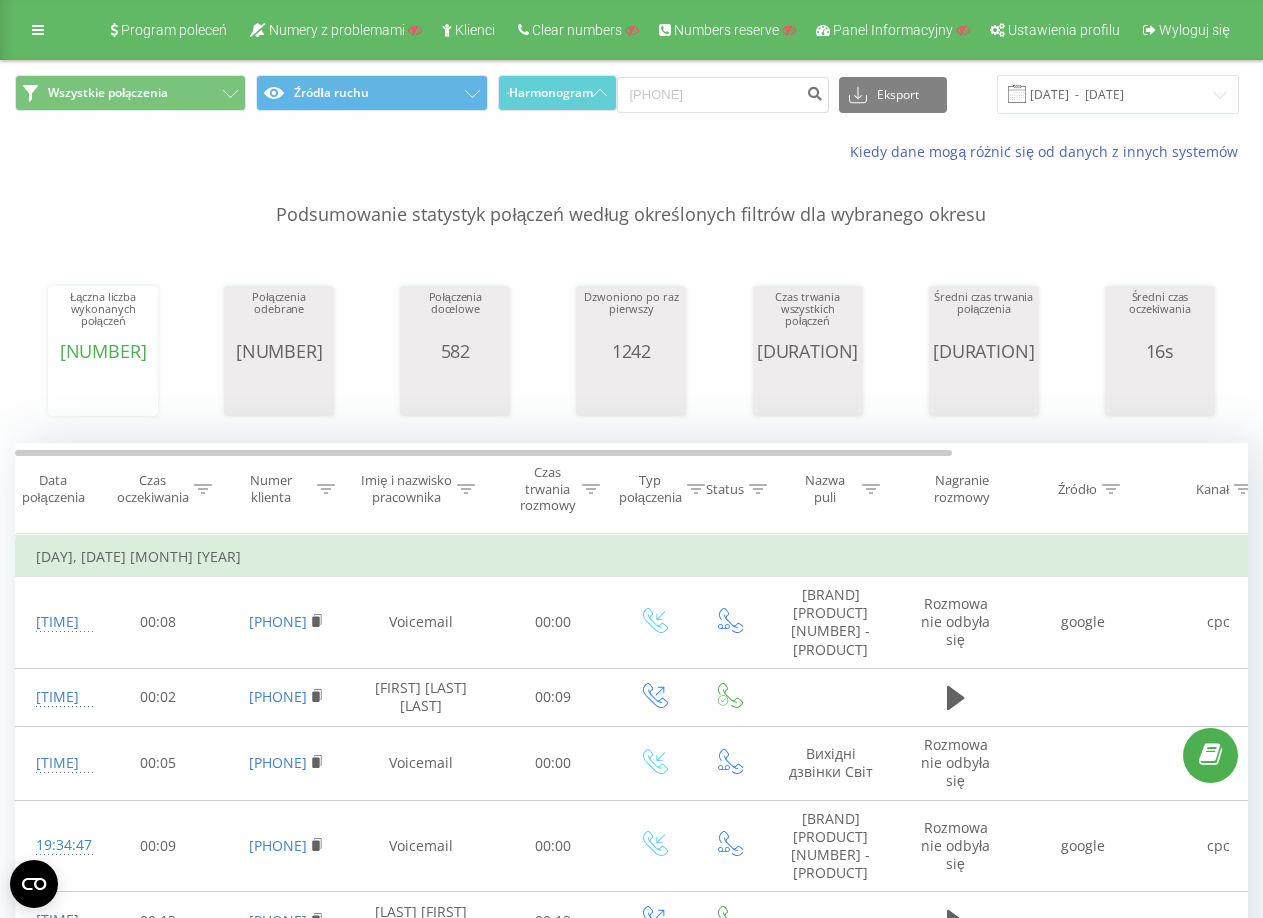 scroll, scrollTop: 0, scrollLeft: 0, axis: both 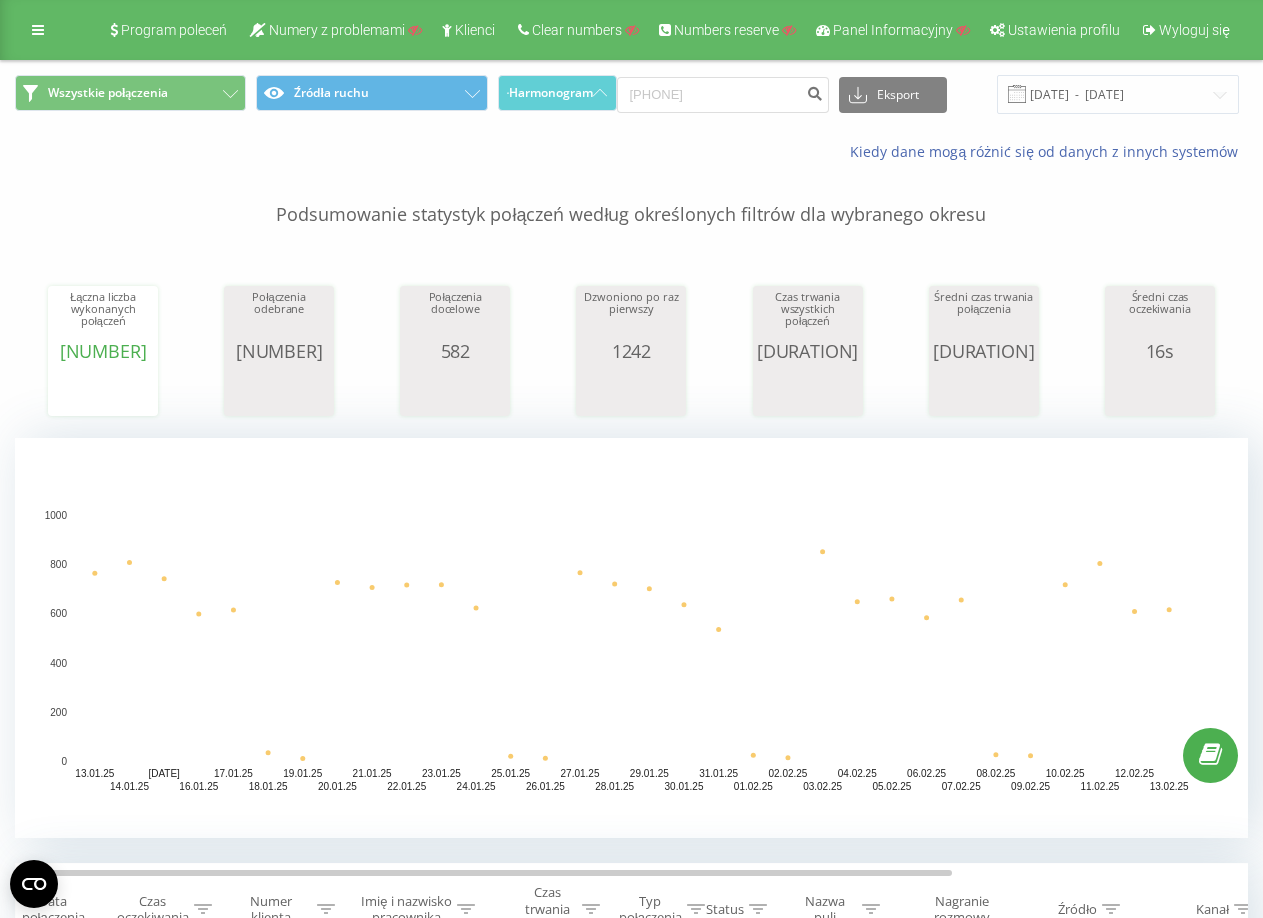 type on "691 691 041" 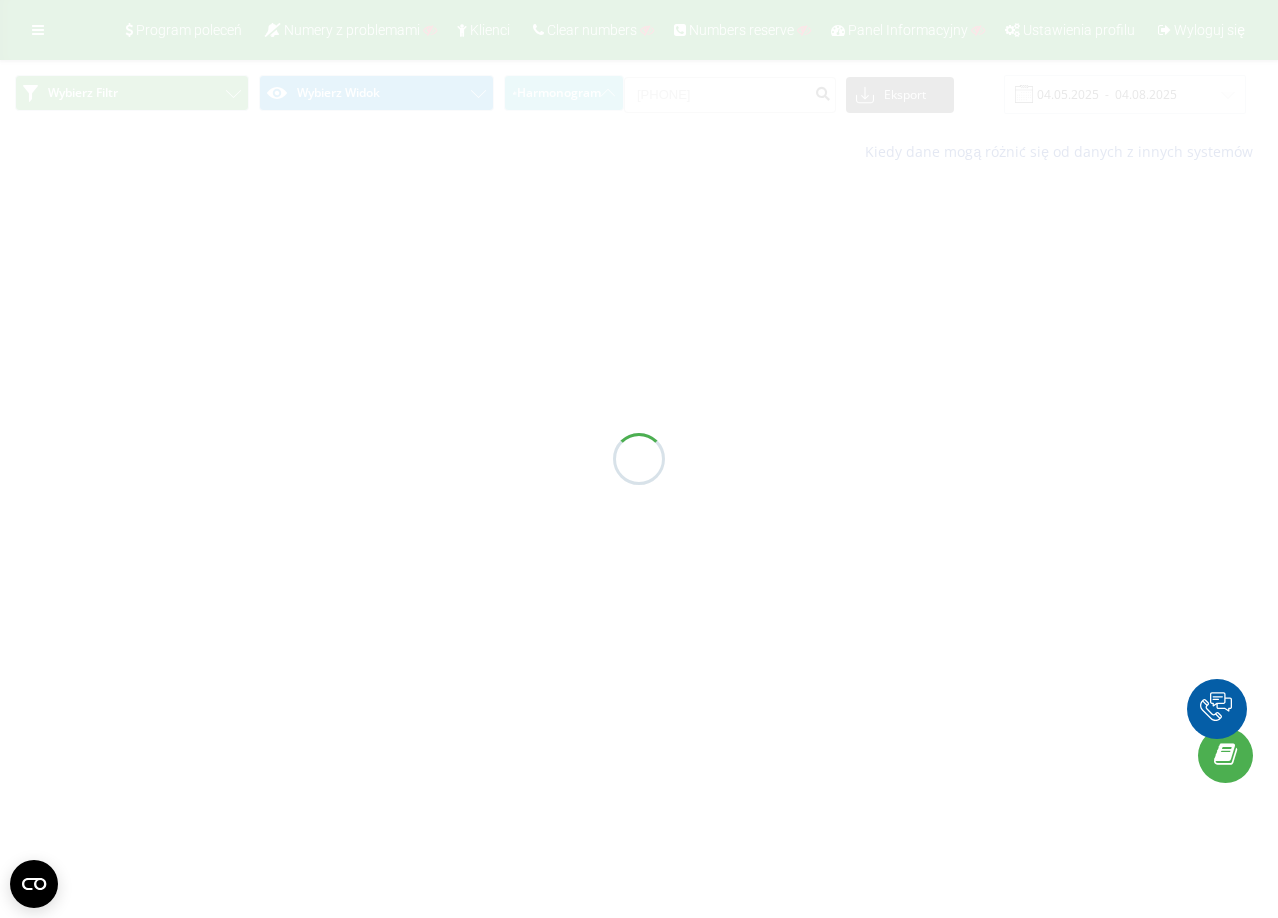 scroll, scrollTop: 0, scrollLeft: 0, axis: both 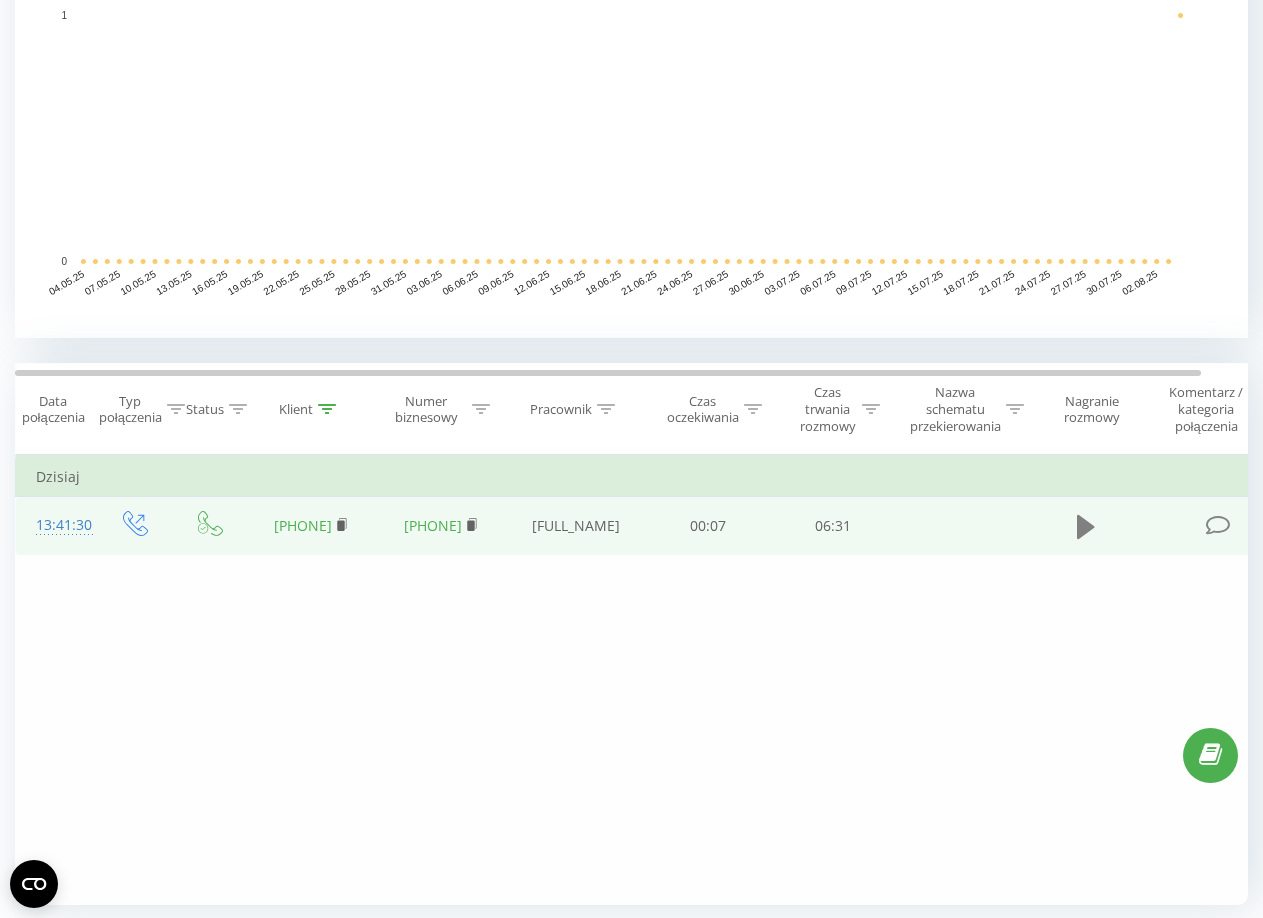 click 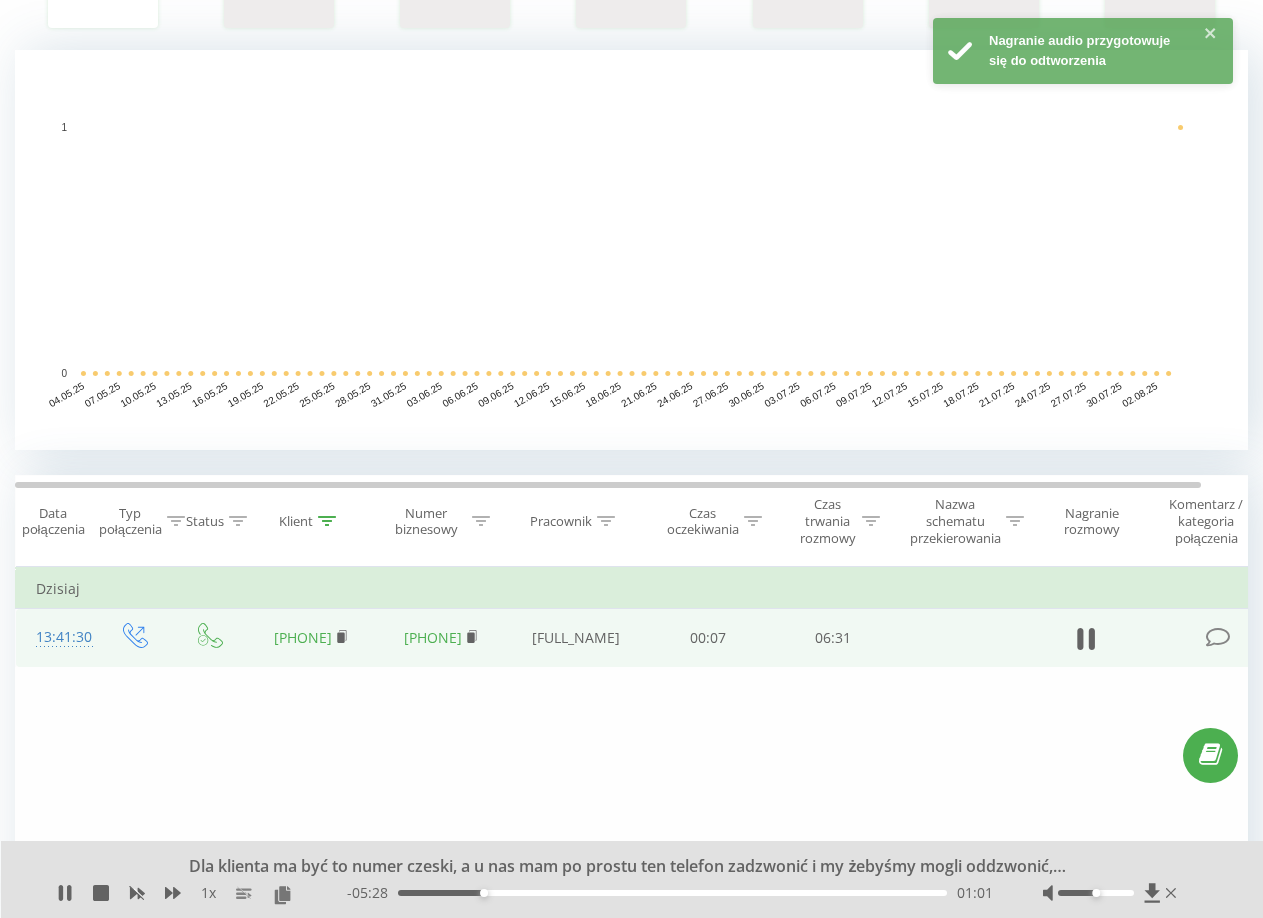scroll, scrollTop: 500, scrollLeft: 0, axis: vertical 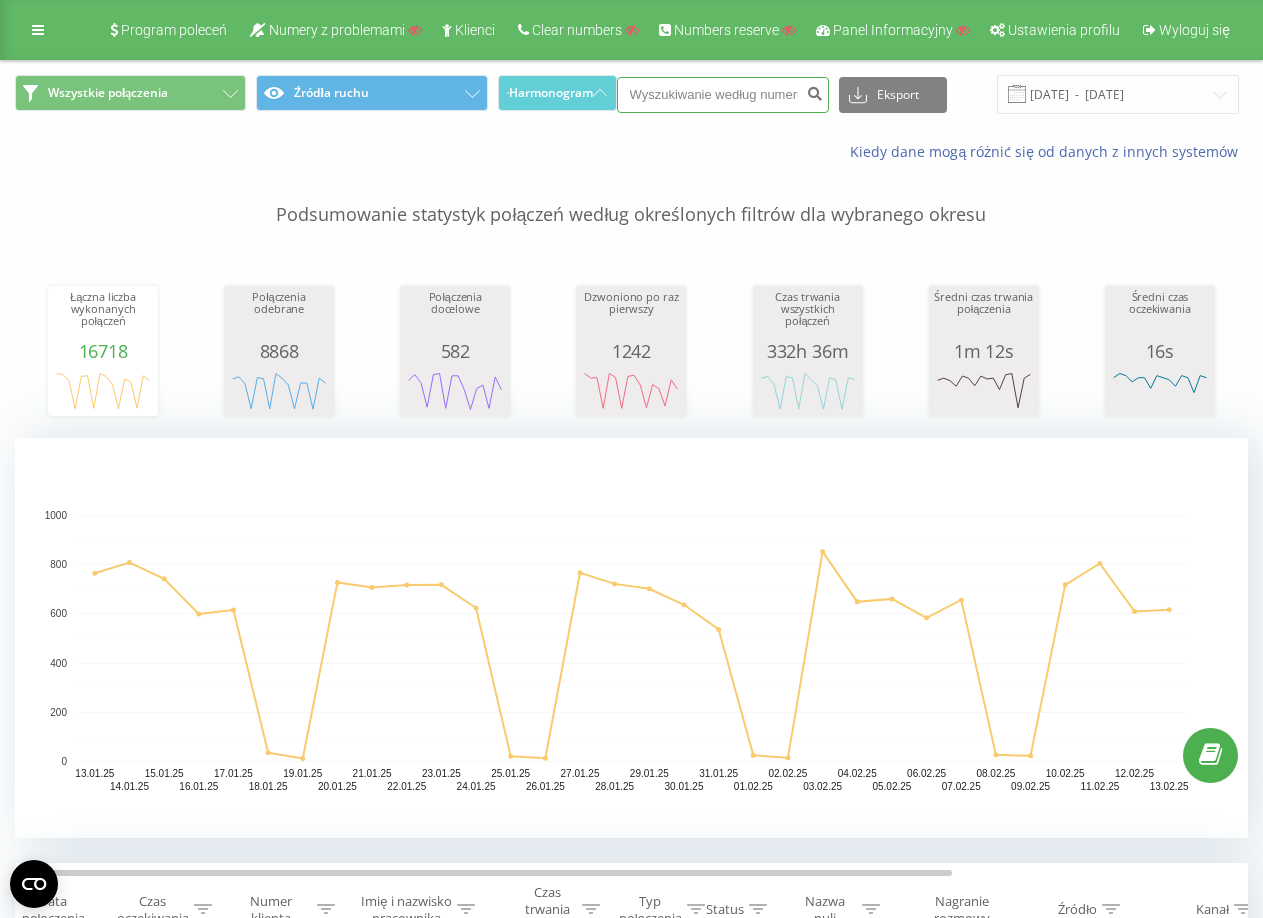 click at bounding box center [723, 95] 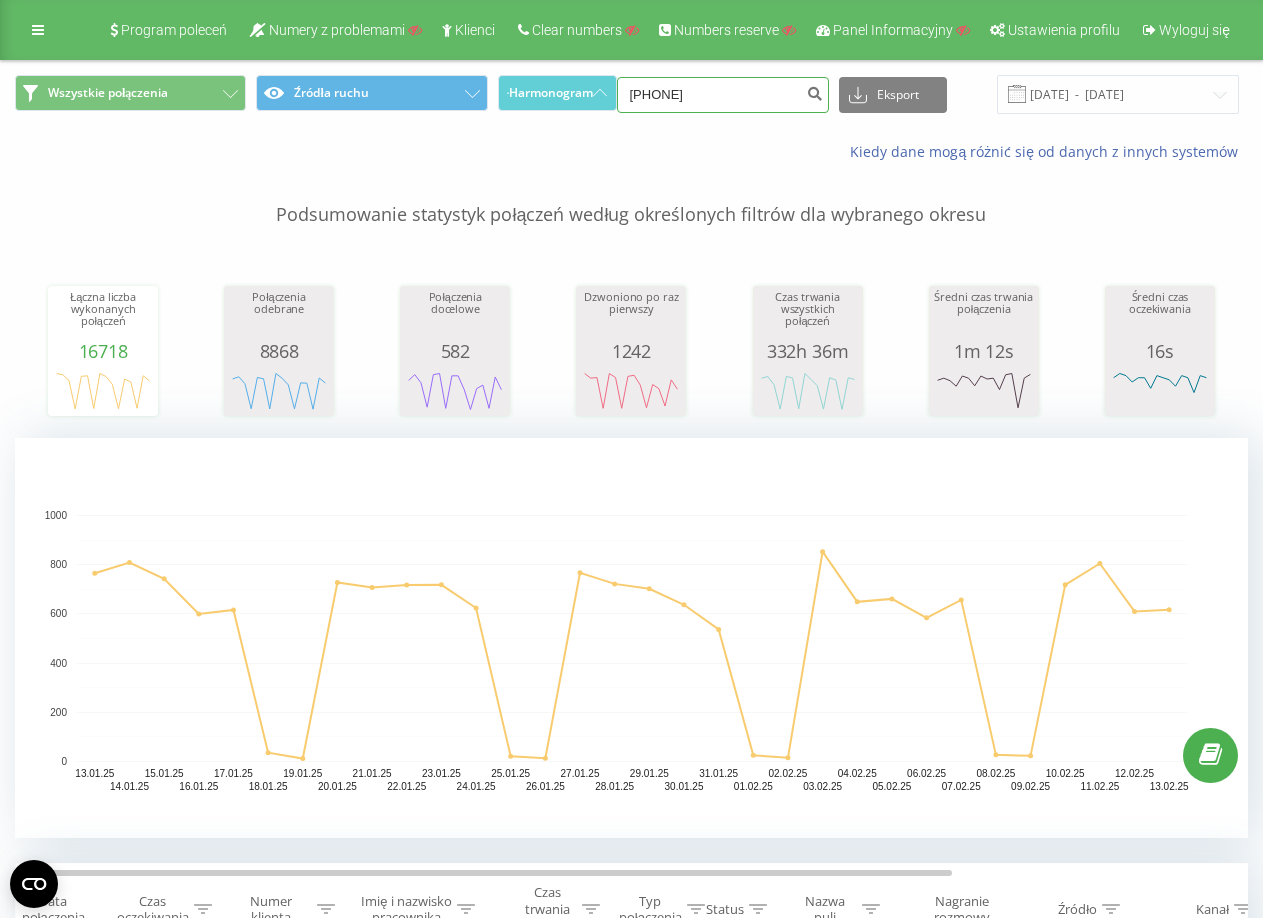 type on "501 017 019" 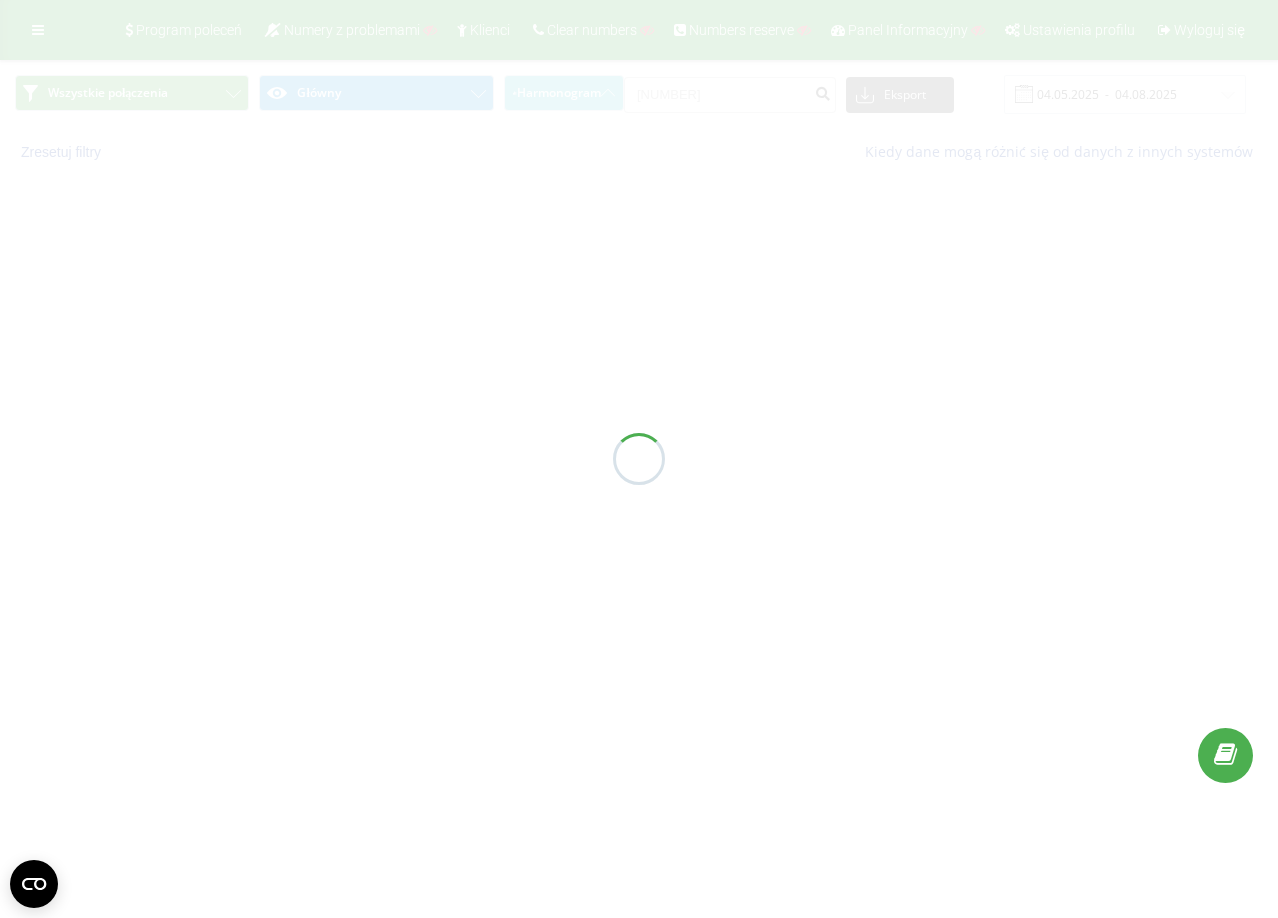 scroll, scrollTop: 0, scrollLeft: 0, axis: both 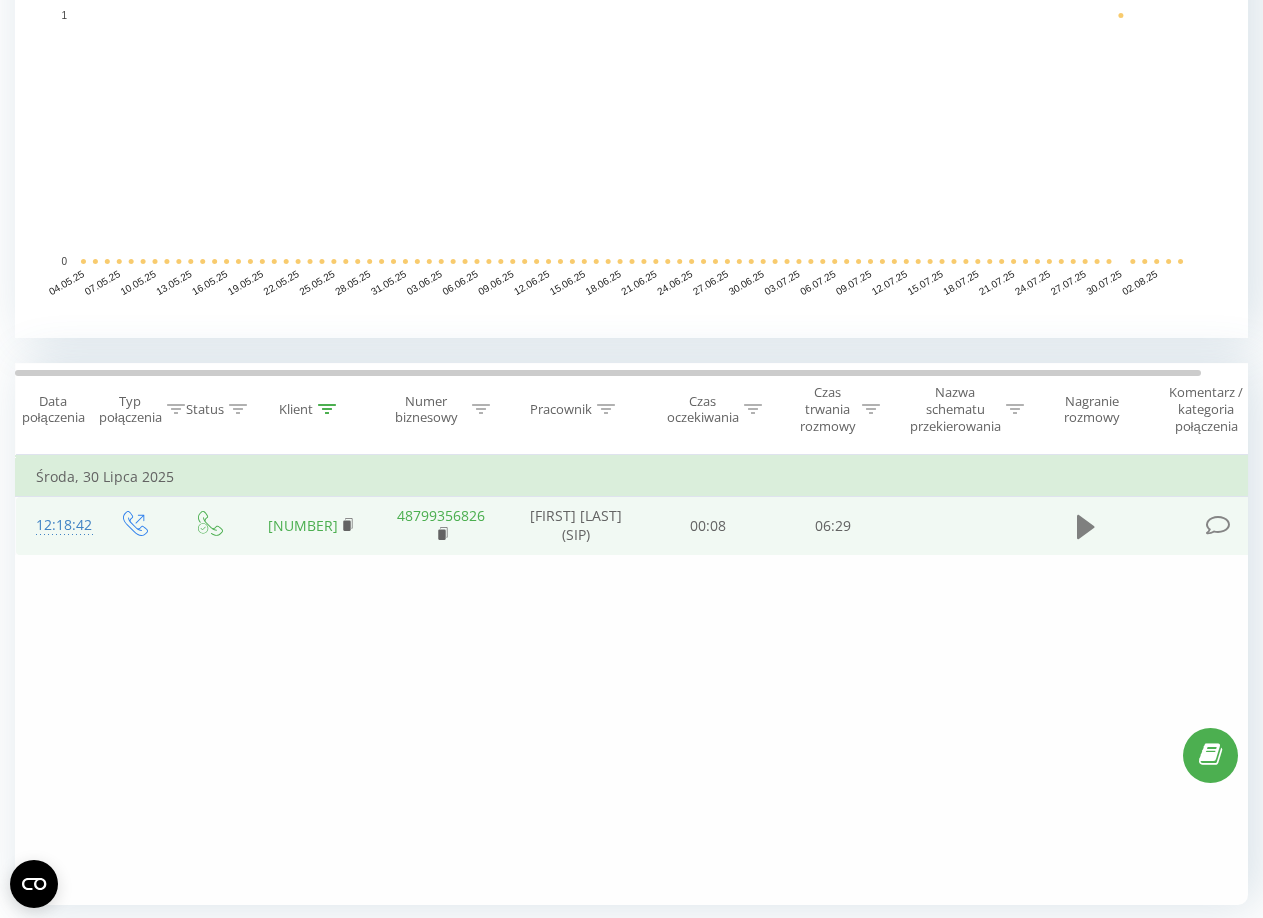 click 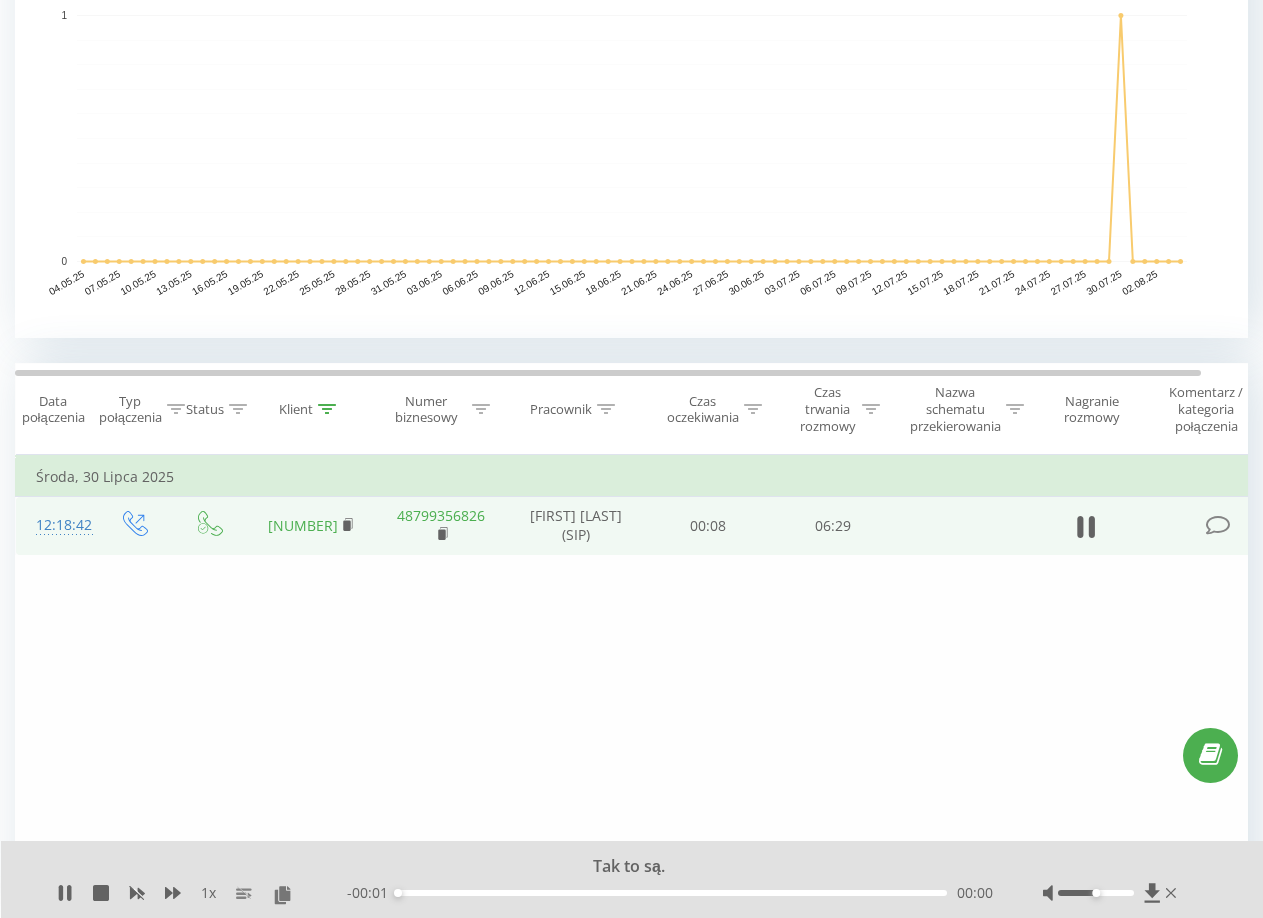 click on "00:00" at bounding box center (672, 893) 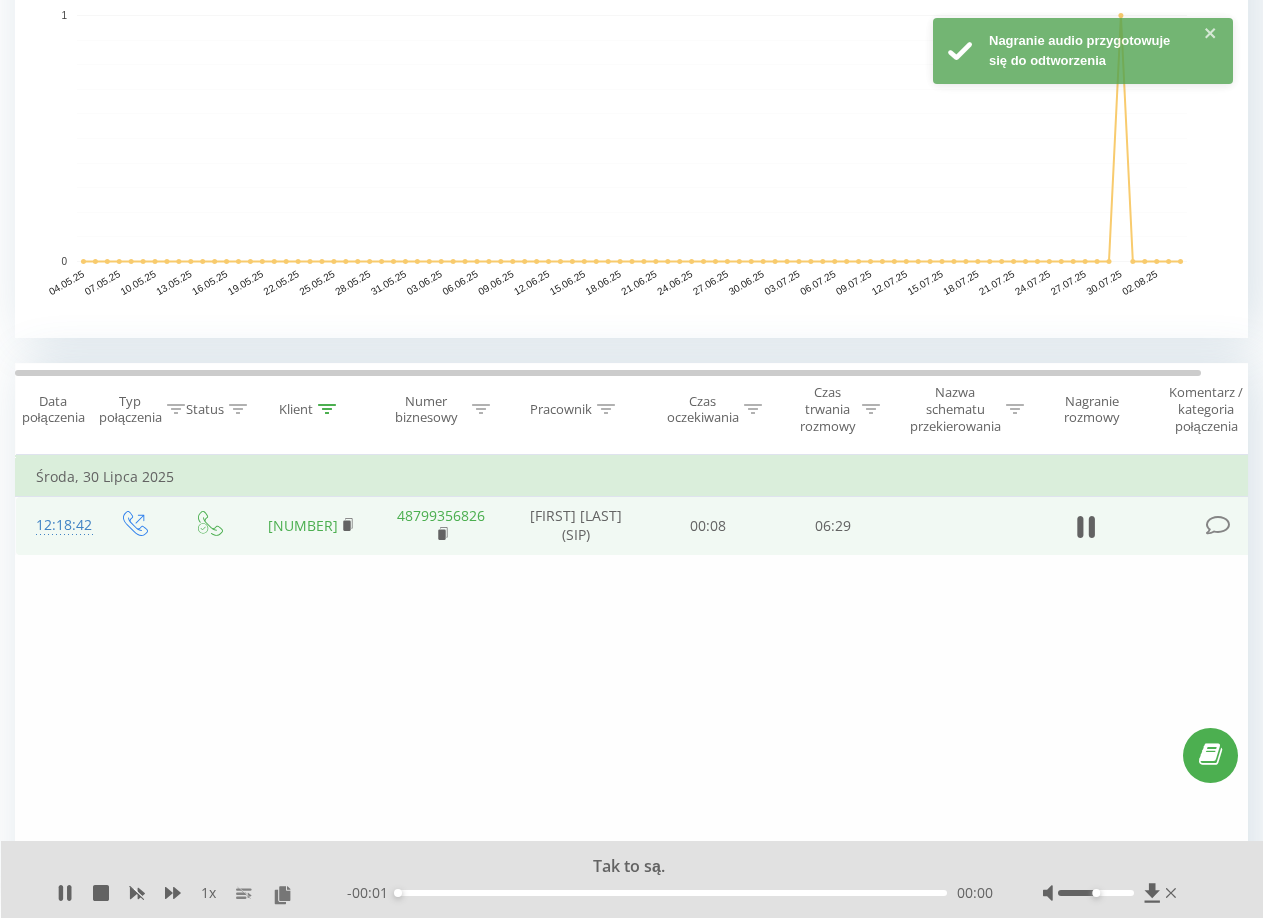 click on "00:00" at bounding box center [672, 893] 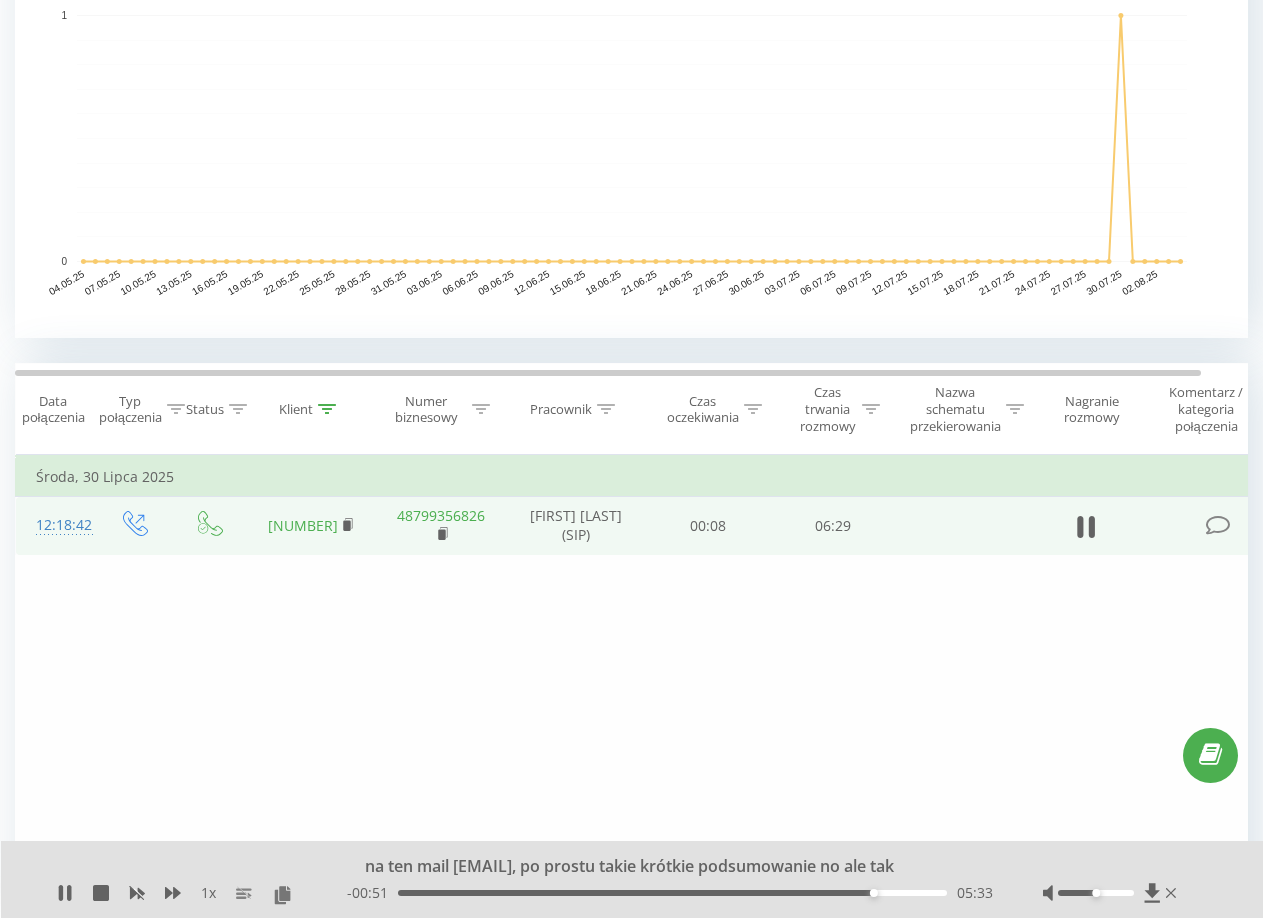 click on "05:33" at bounding box center (672, 893) 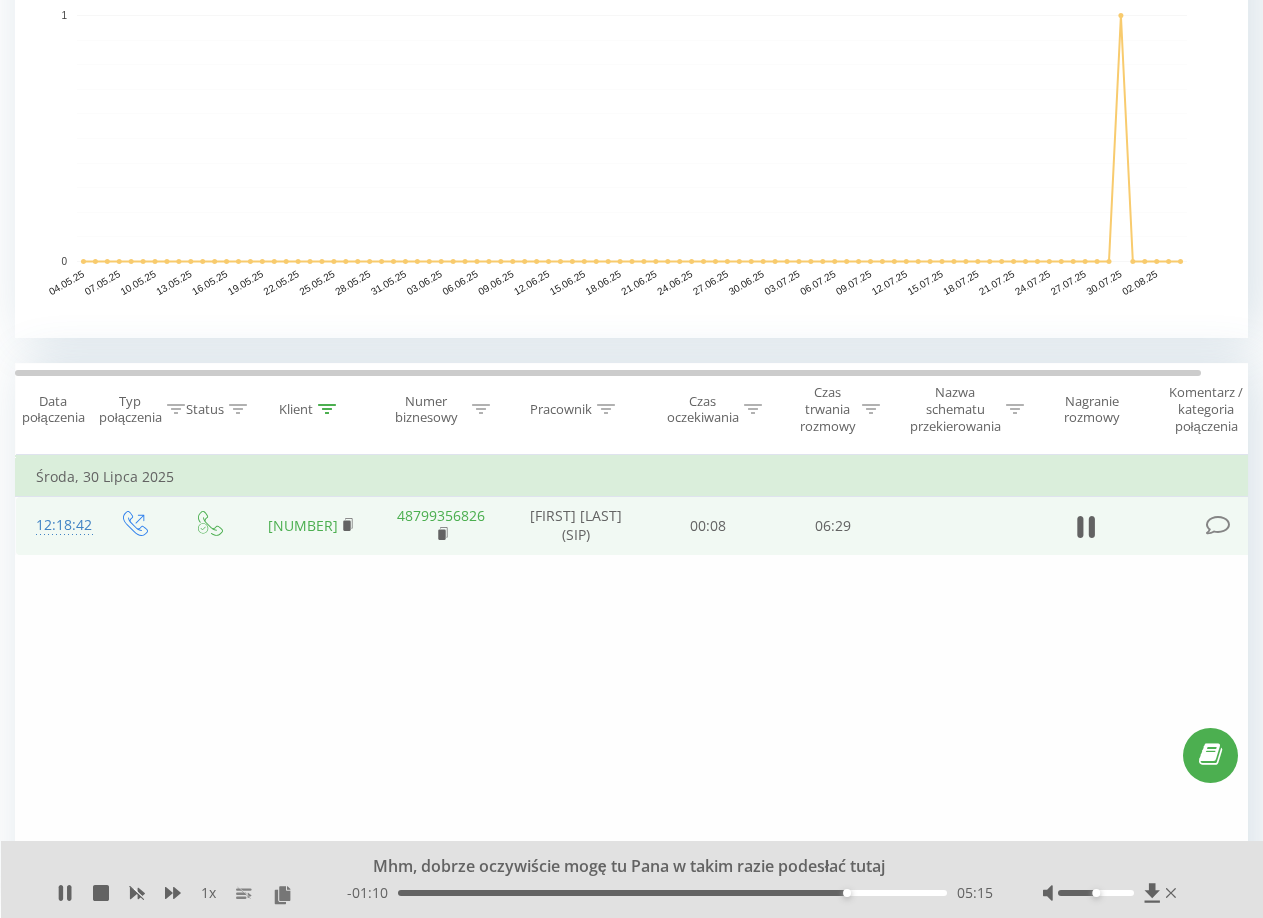 click at bounding box center (1112, 893) 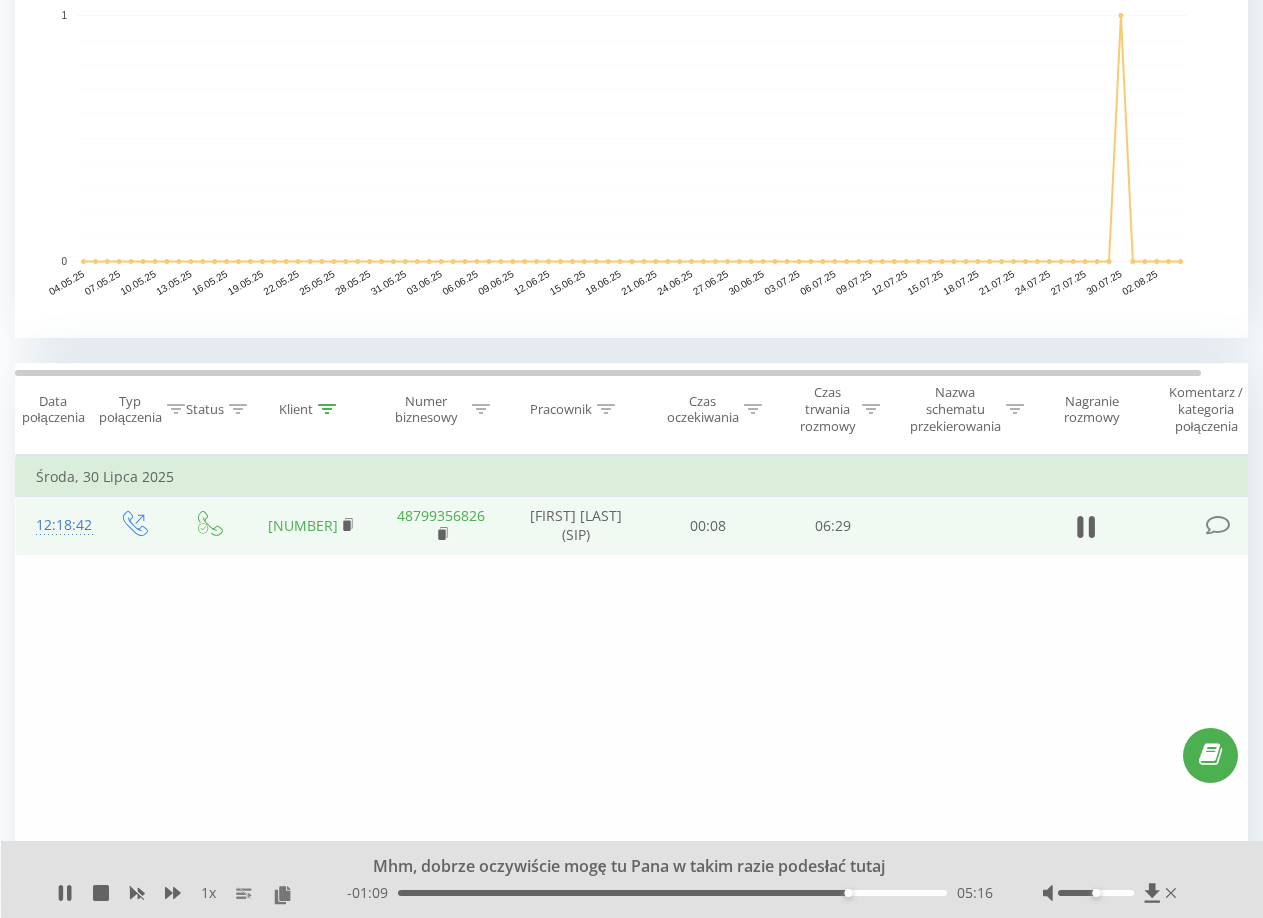 click at bounding box center (1112, 893) 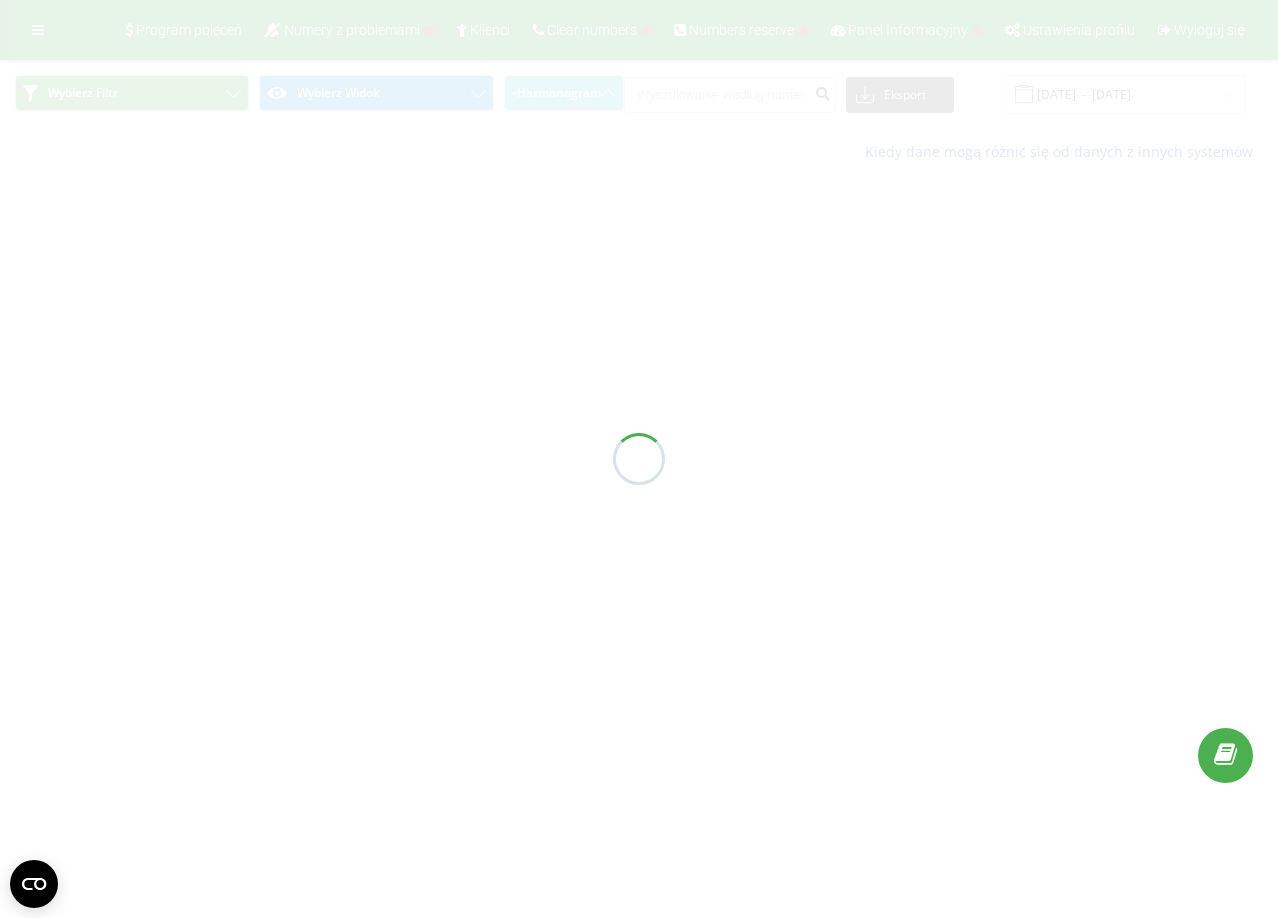 scroll, scrollTop: 0, scrollLeft: 0, axis: both 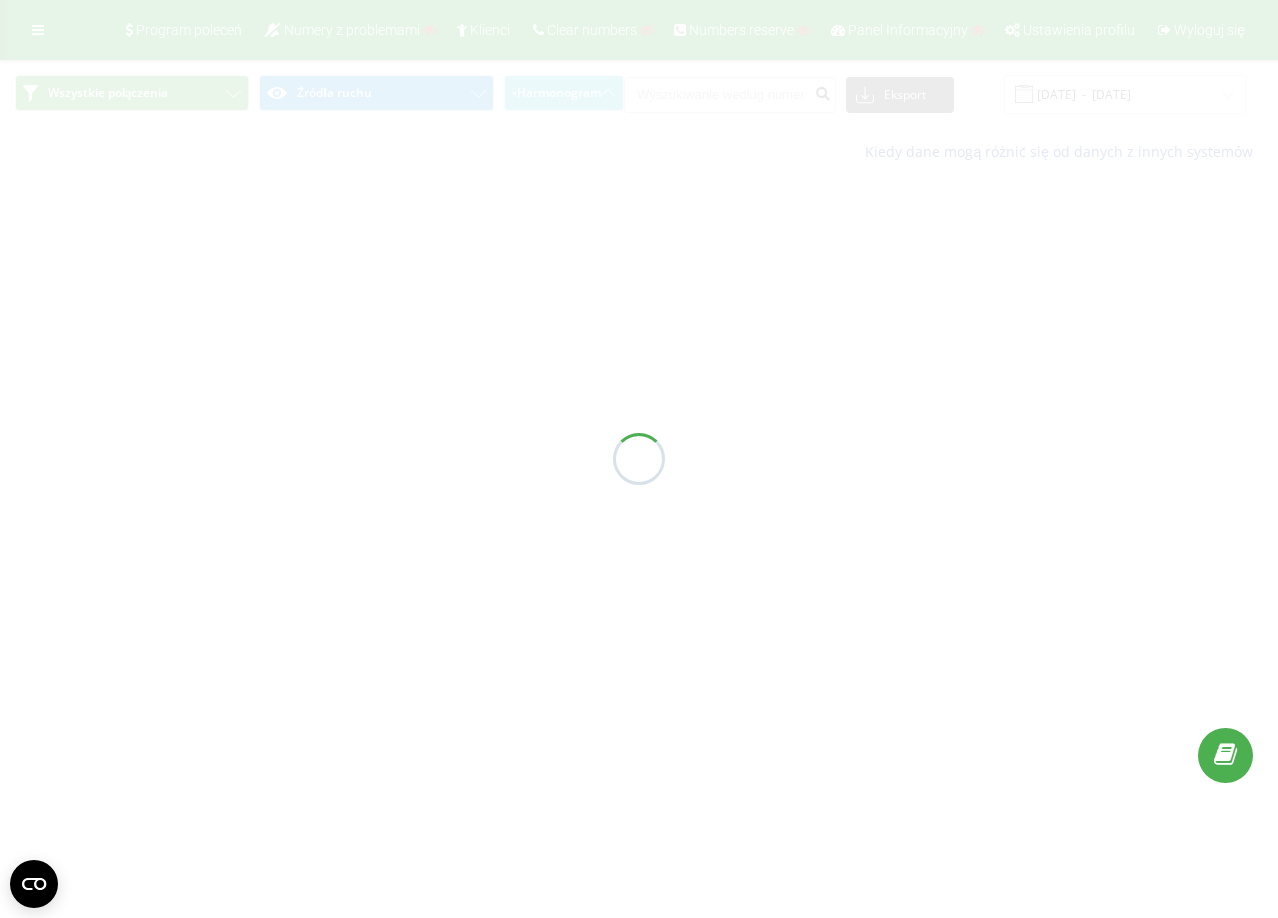 click at bounding box center (639, 459) 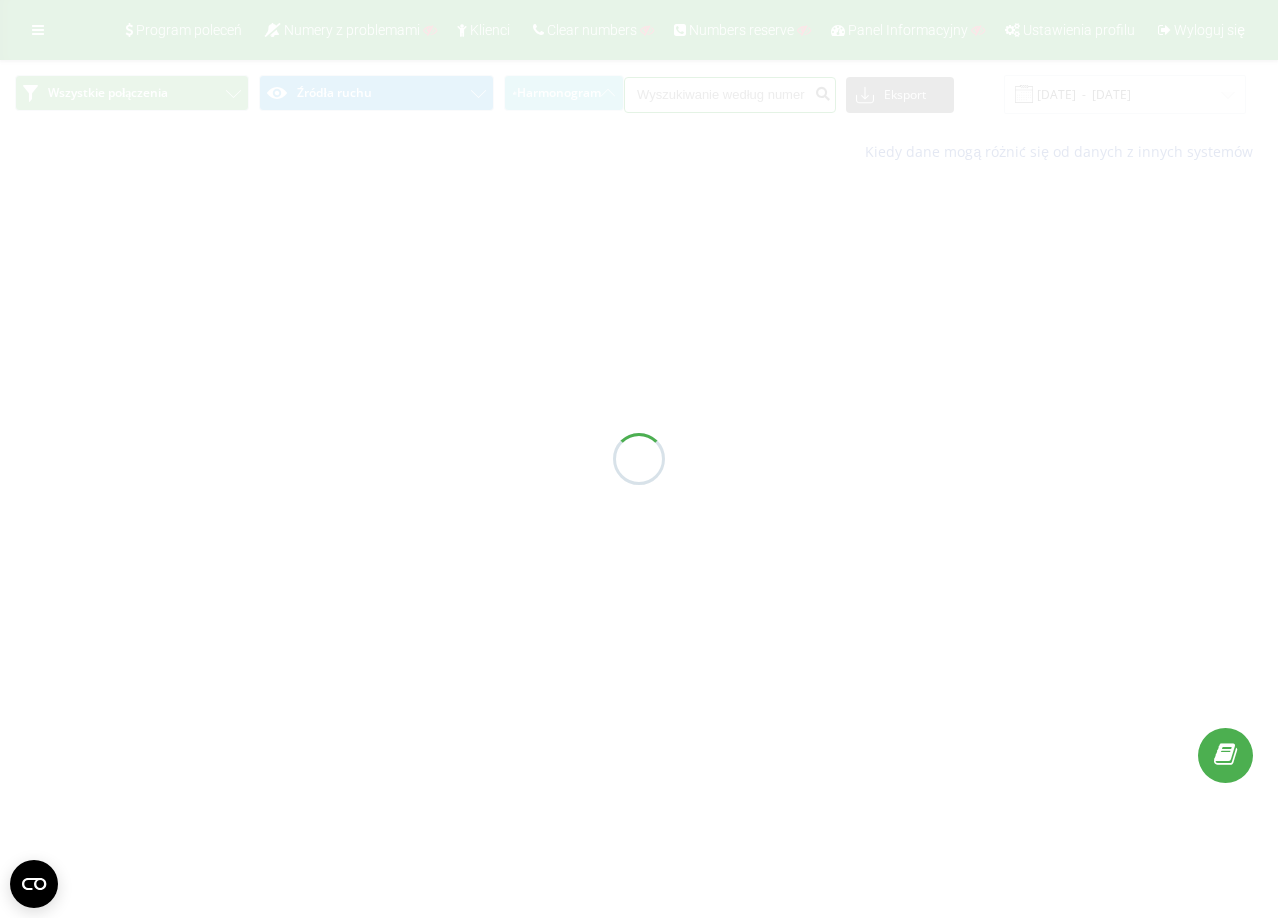 click at bounding box center [730, 95] 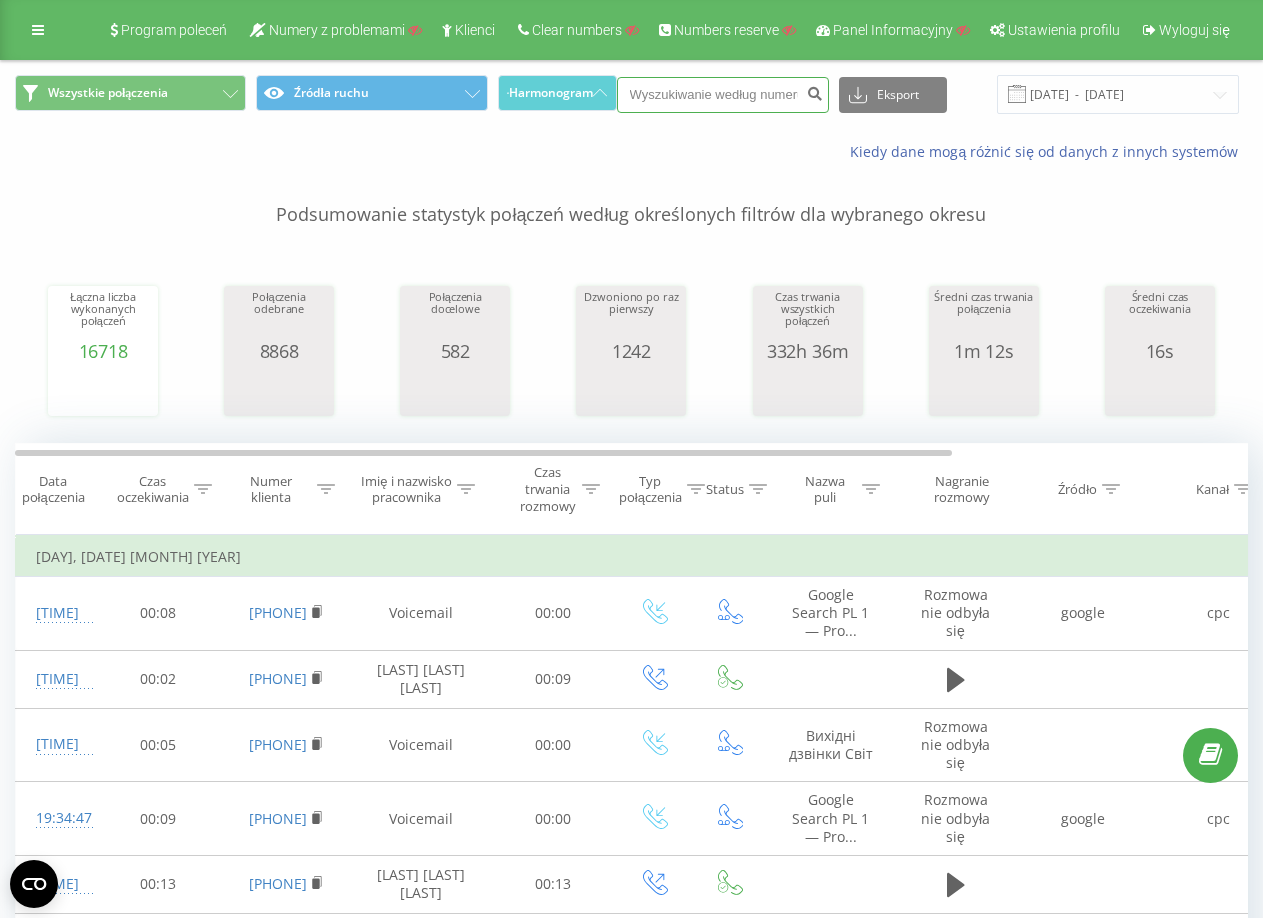 click at bounding box center [723, 95] 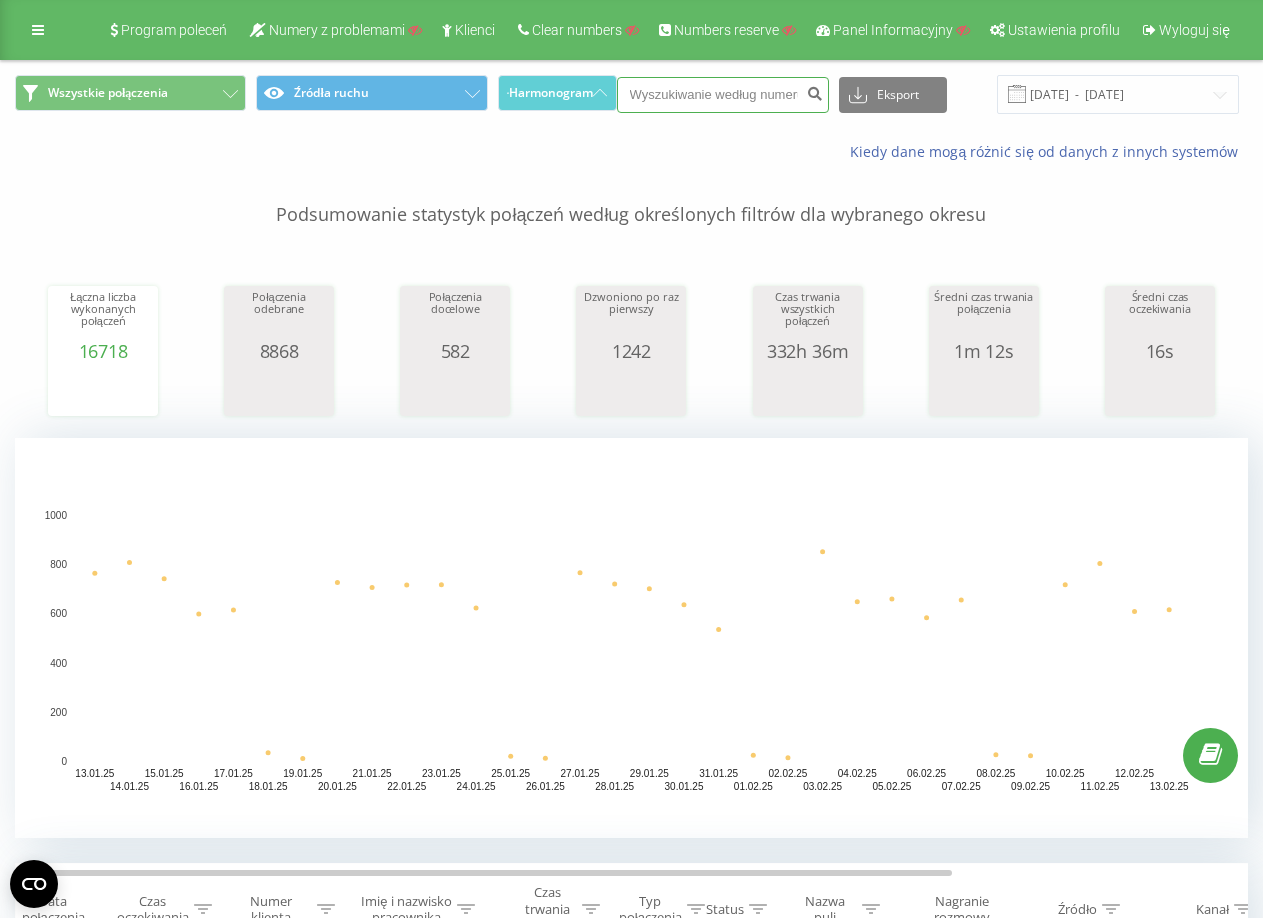 paste on "48600206009" 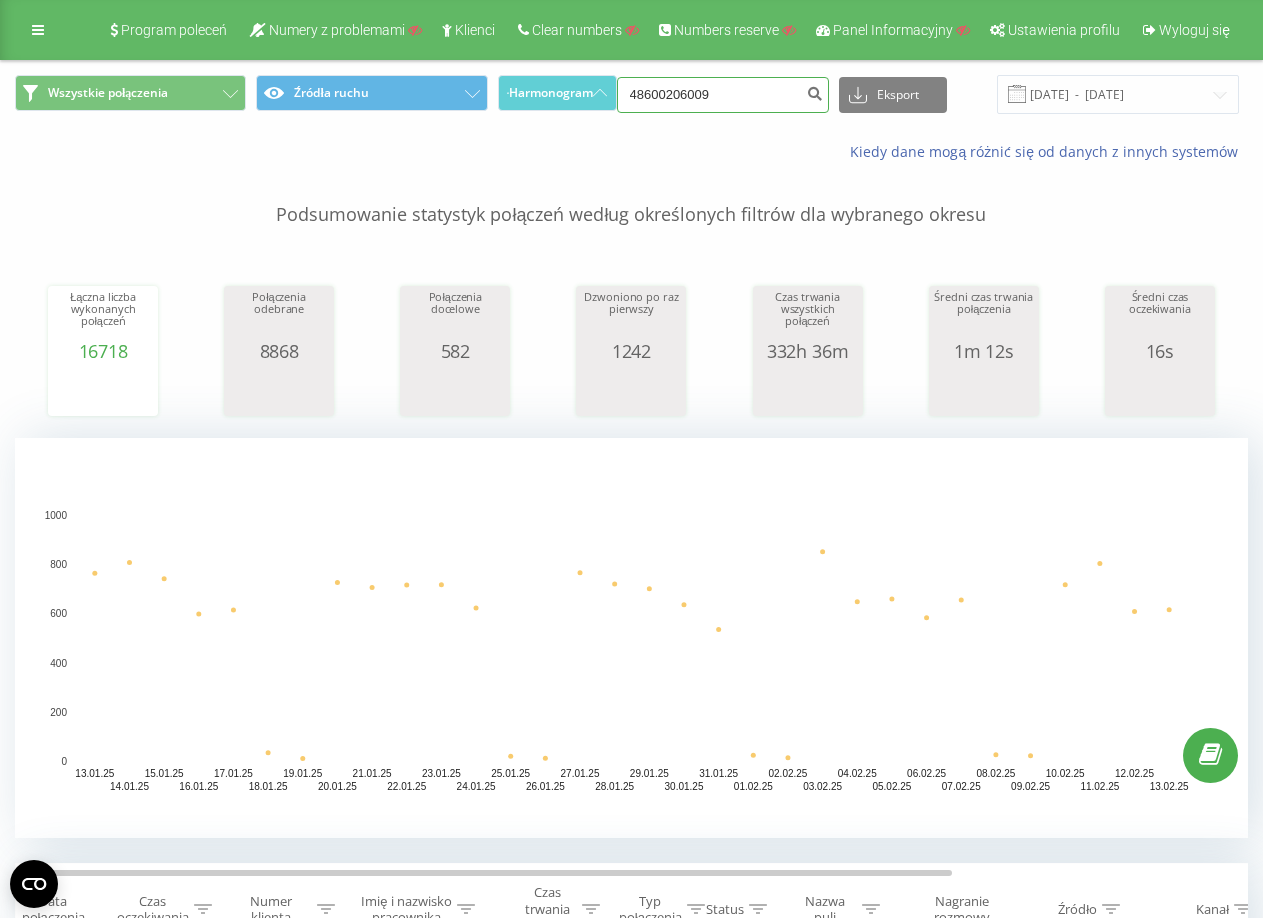 click on "48600206009" at bounding box center [723, 95] 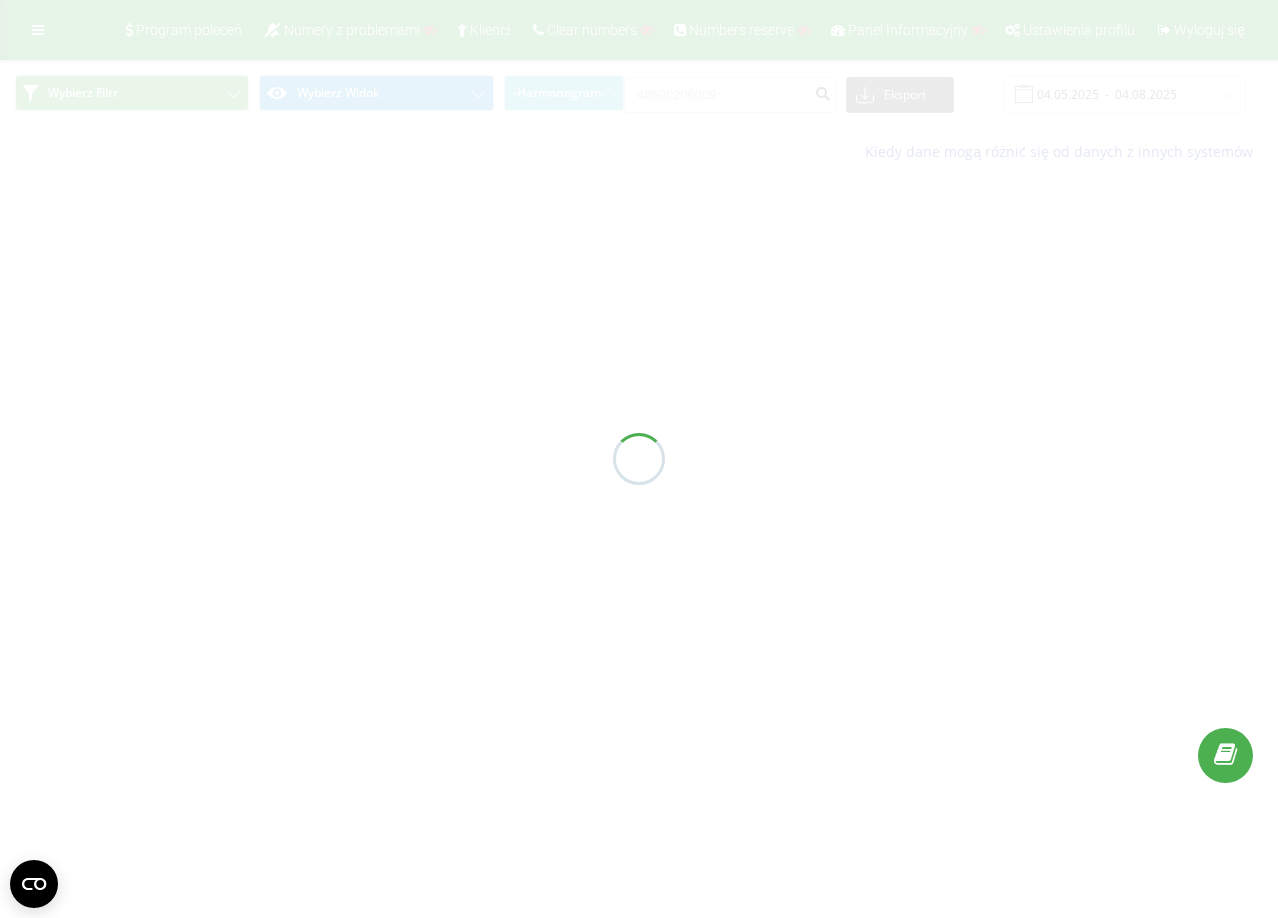 scroll, scrollTop: 0, scrollLeft: 0, axis: both 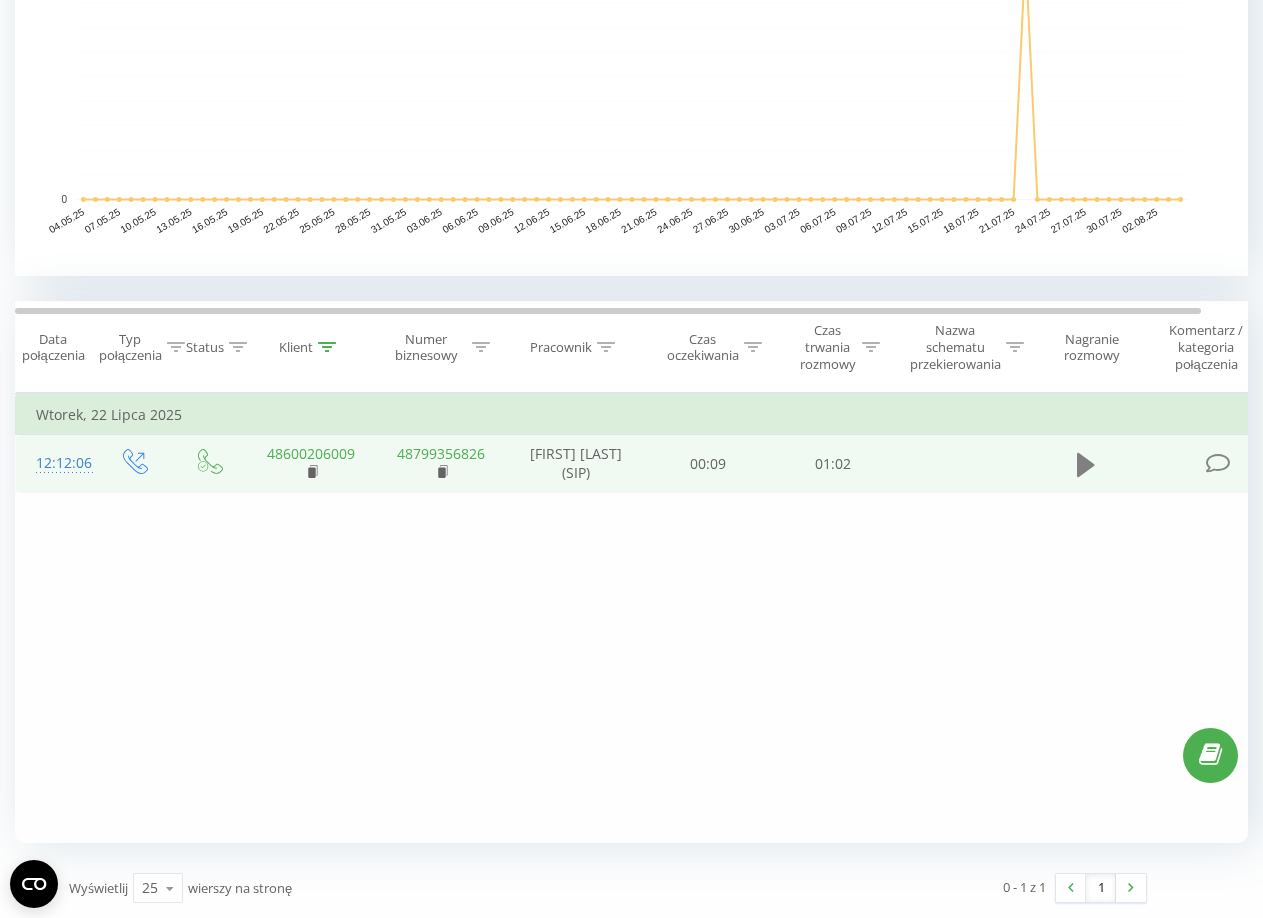 click at bounding box center (1086, 464) 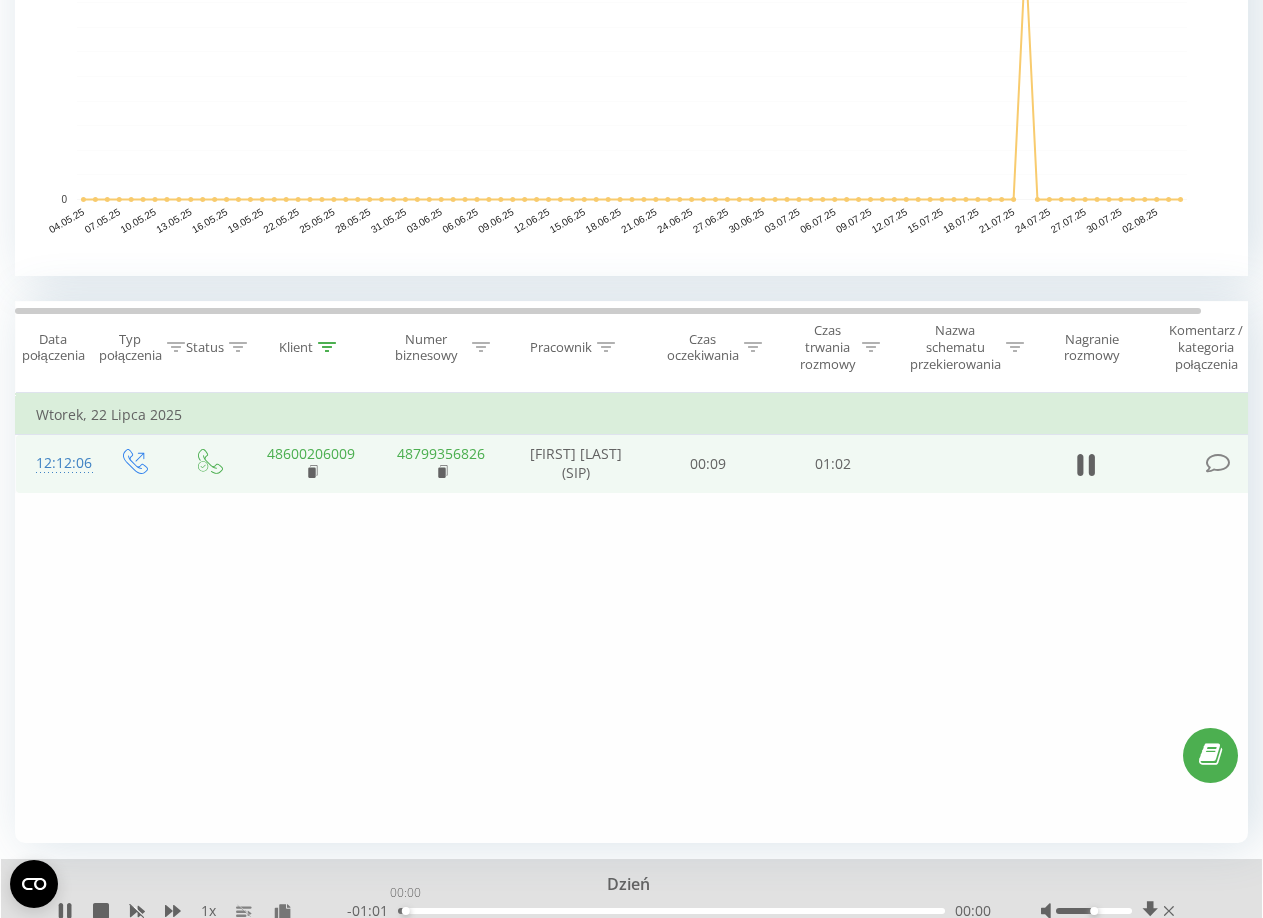 drag, startPoint x: 415, startPoint y: 914, endPoint x: 365, endPoint y: 916, distance: 50.039986 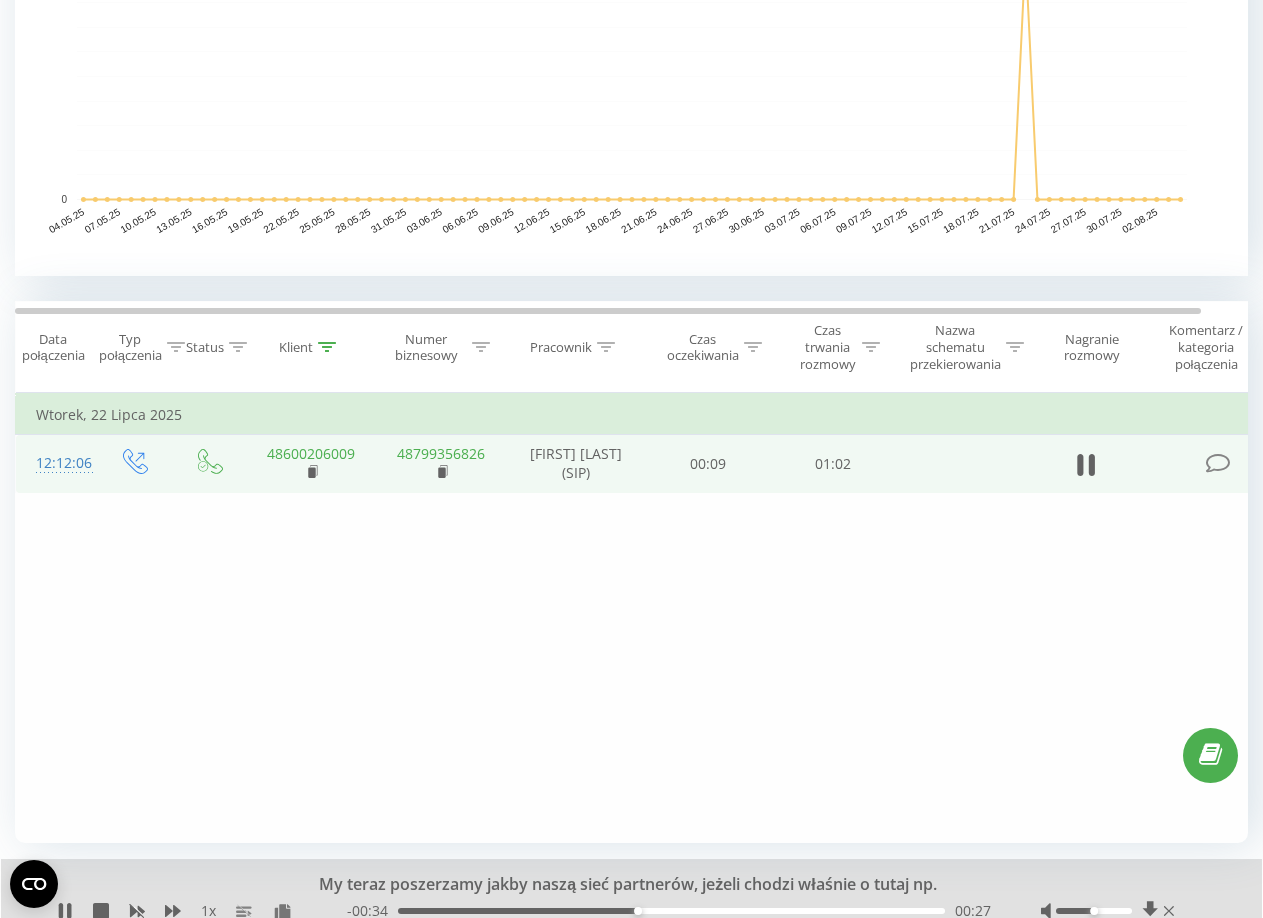 click on "00:27" at bounding box center (671, 911) 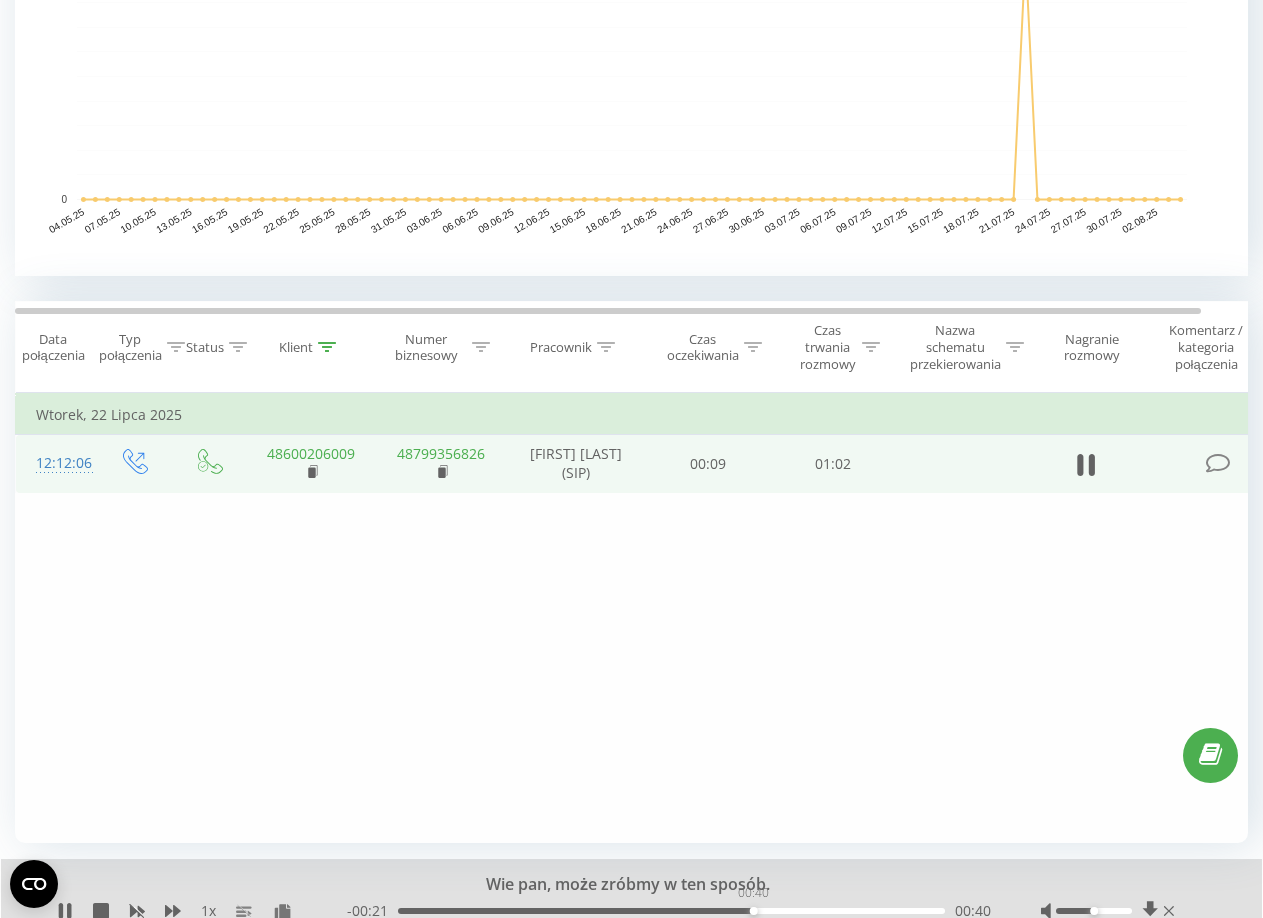 click on "00:40" at bounding box center [671, 911] 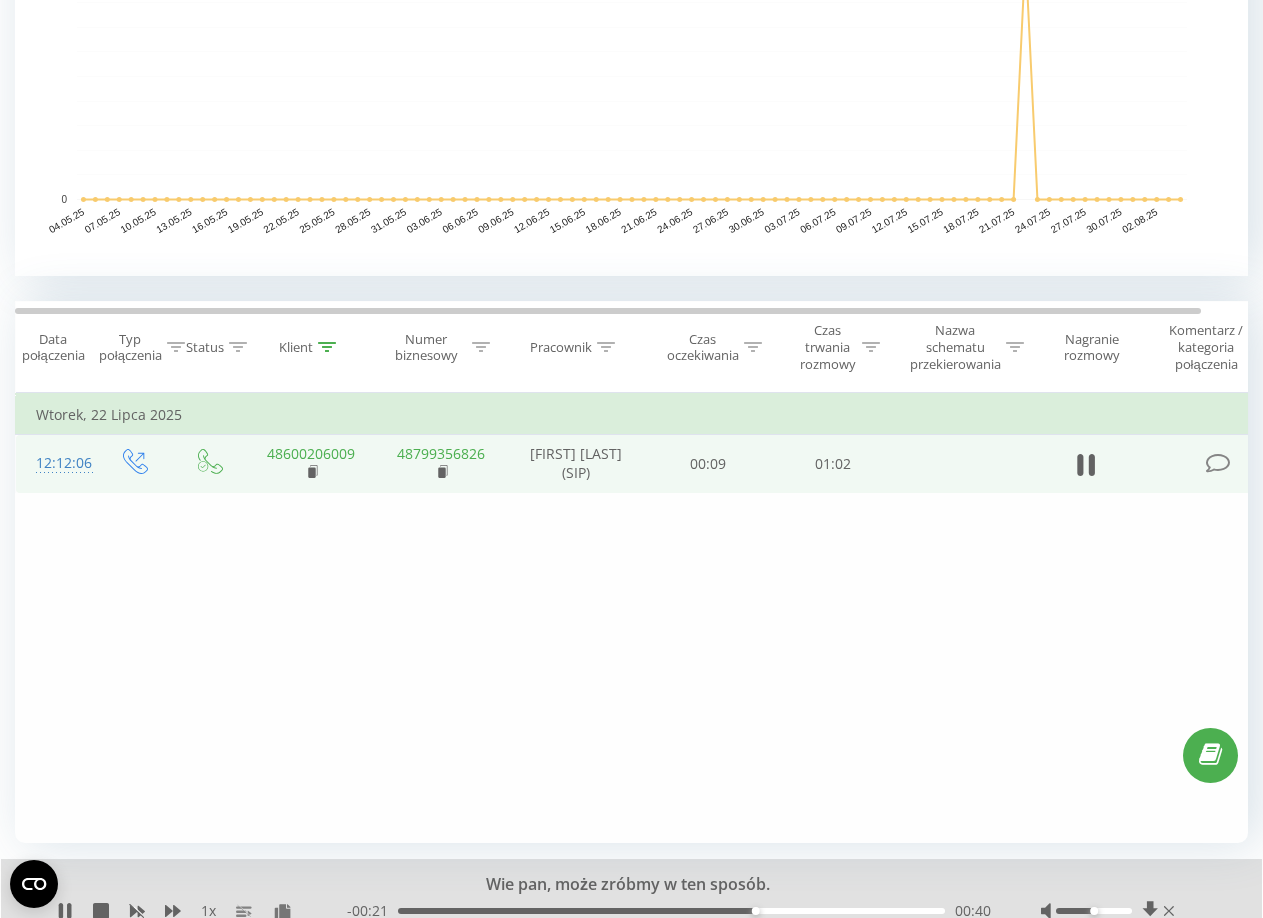 click on "00:40" at bounding box center (671, 911) 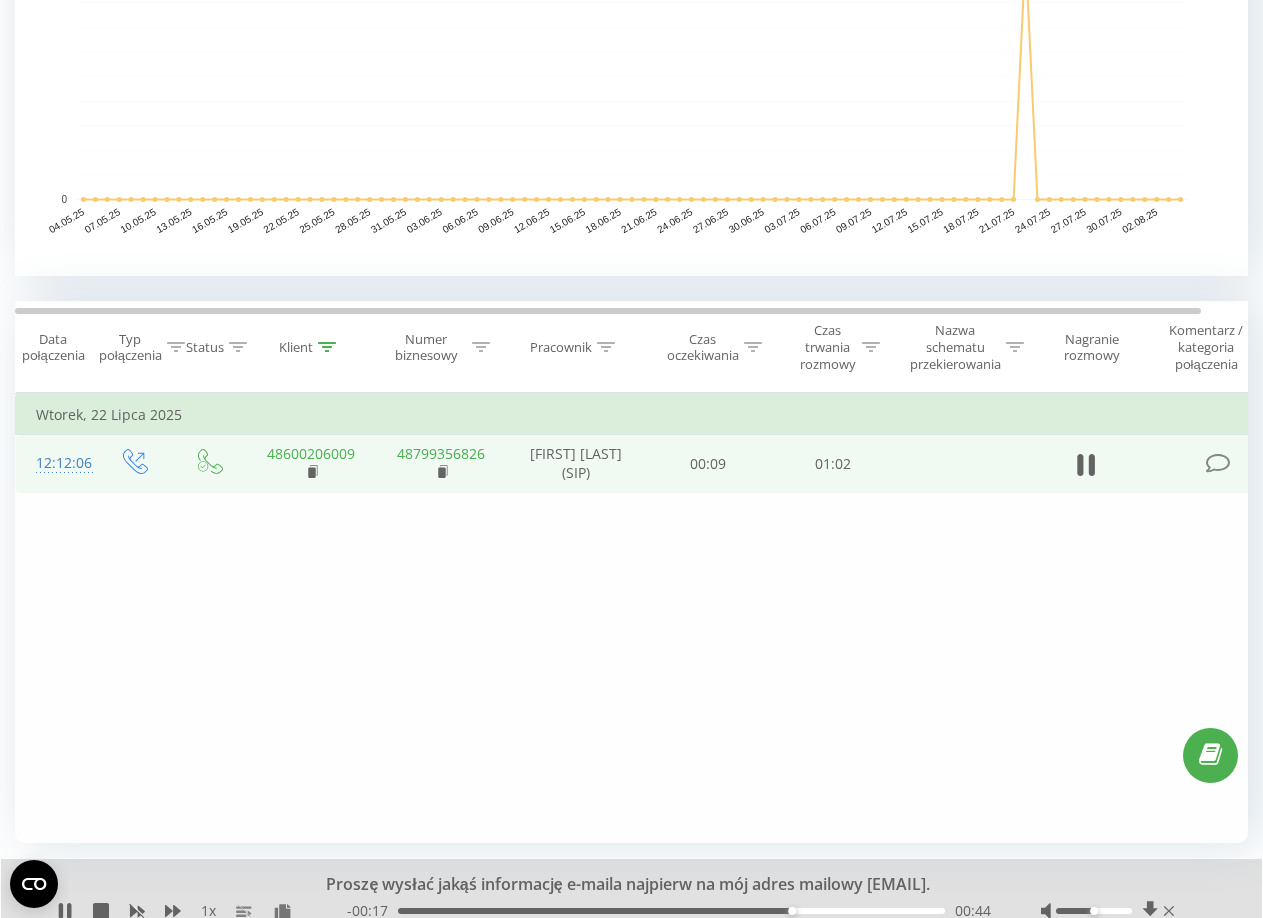 click on "00:44" at bounding box center (671, 911) 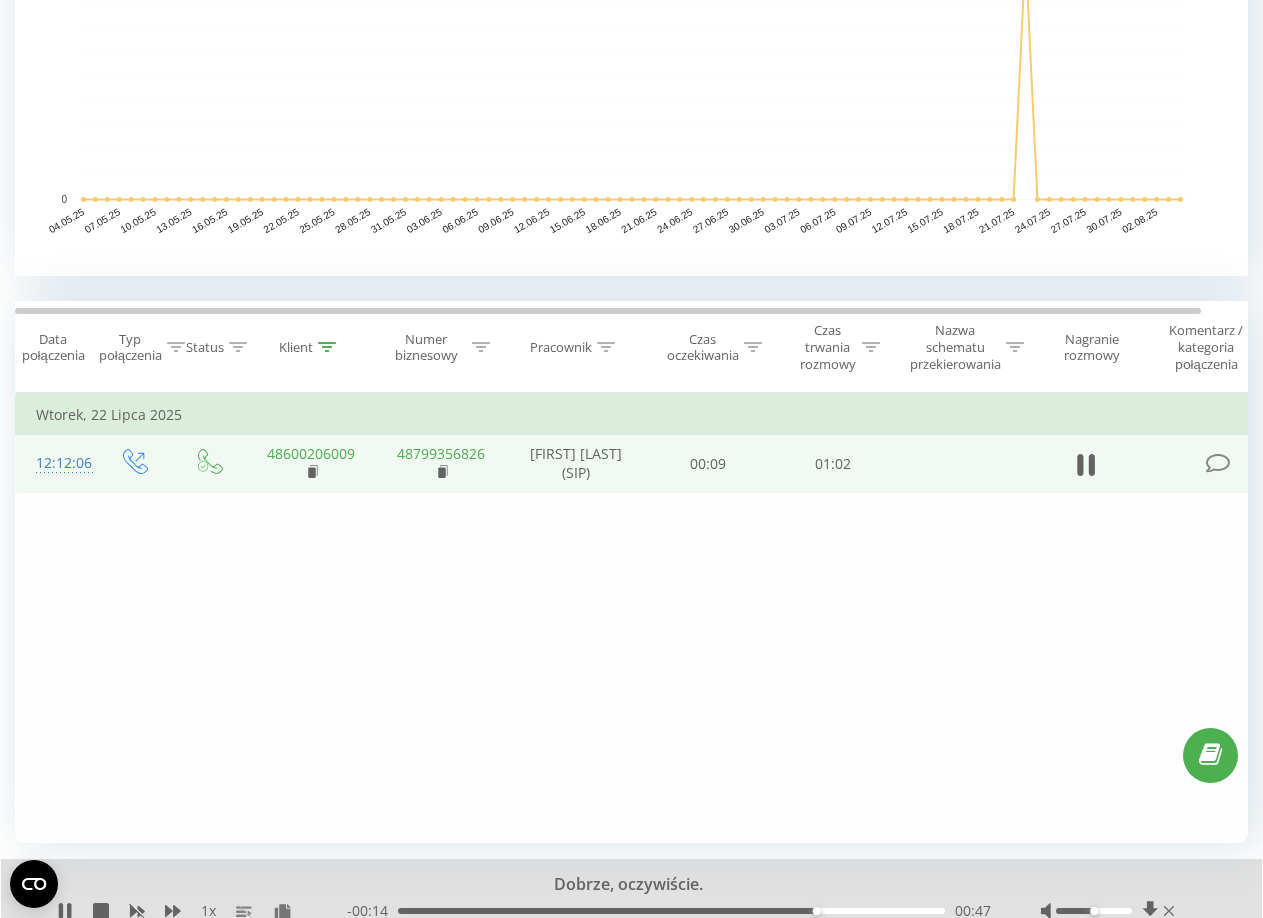 click on "00:47" at bounding box center [671, 911] 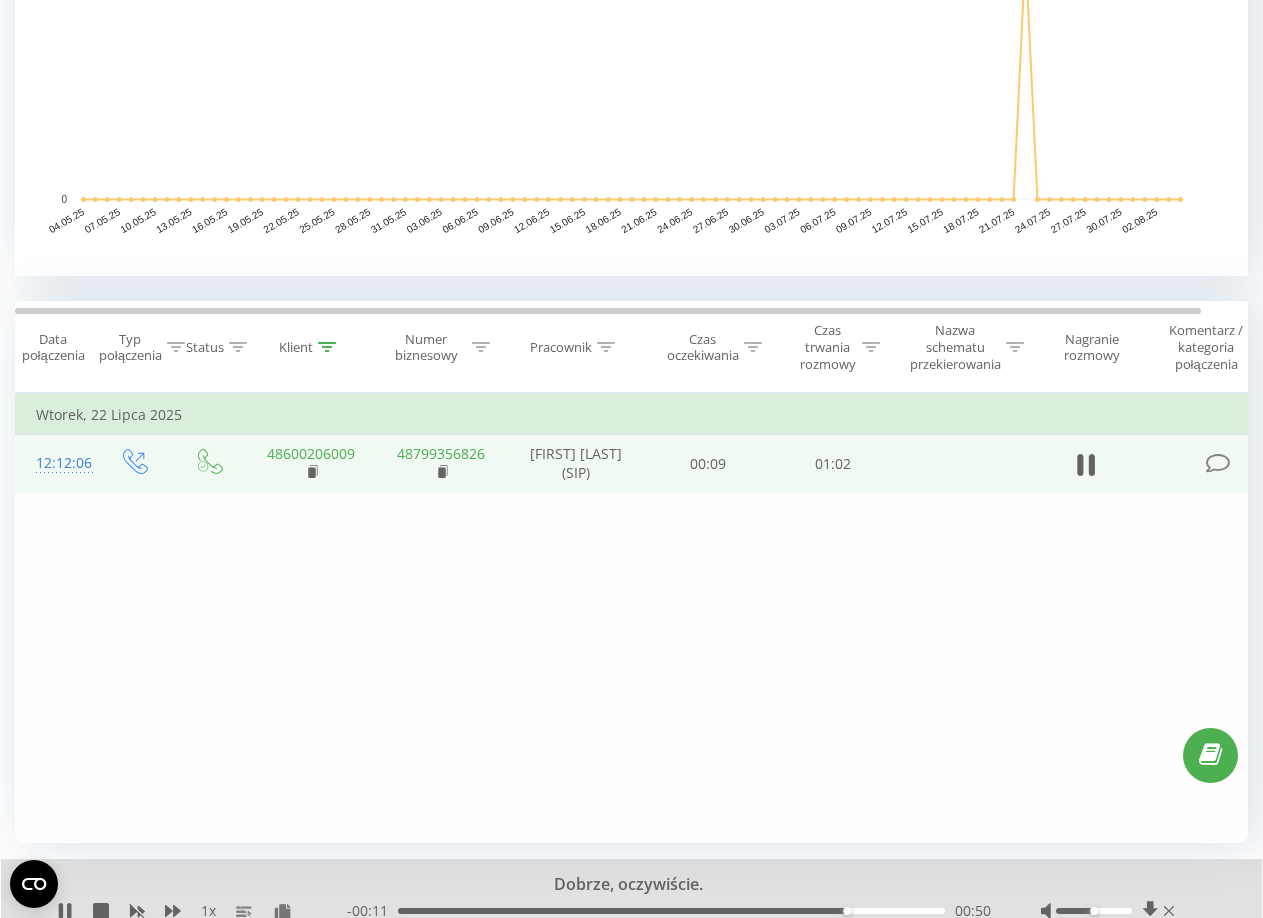click on "00:50" at bounding box center [671, 911] 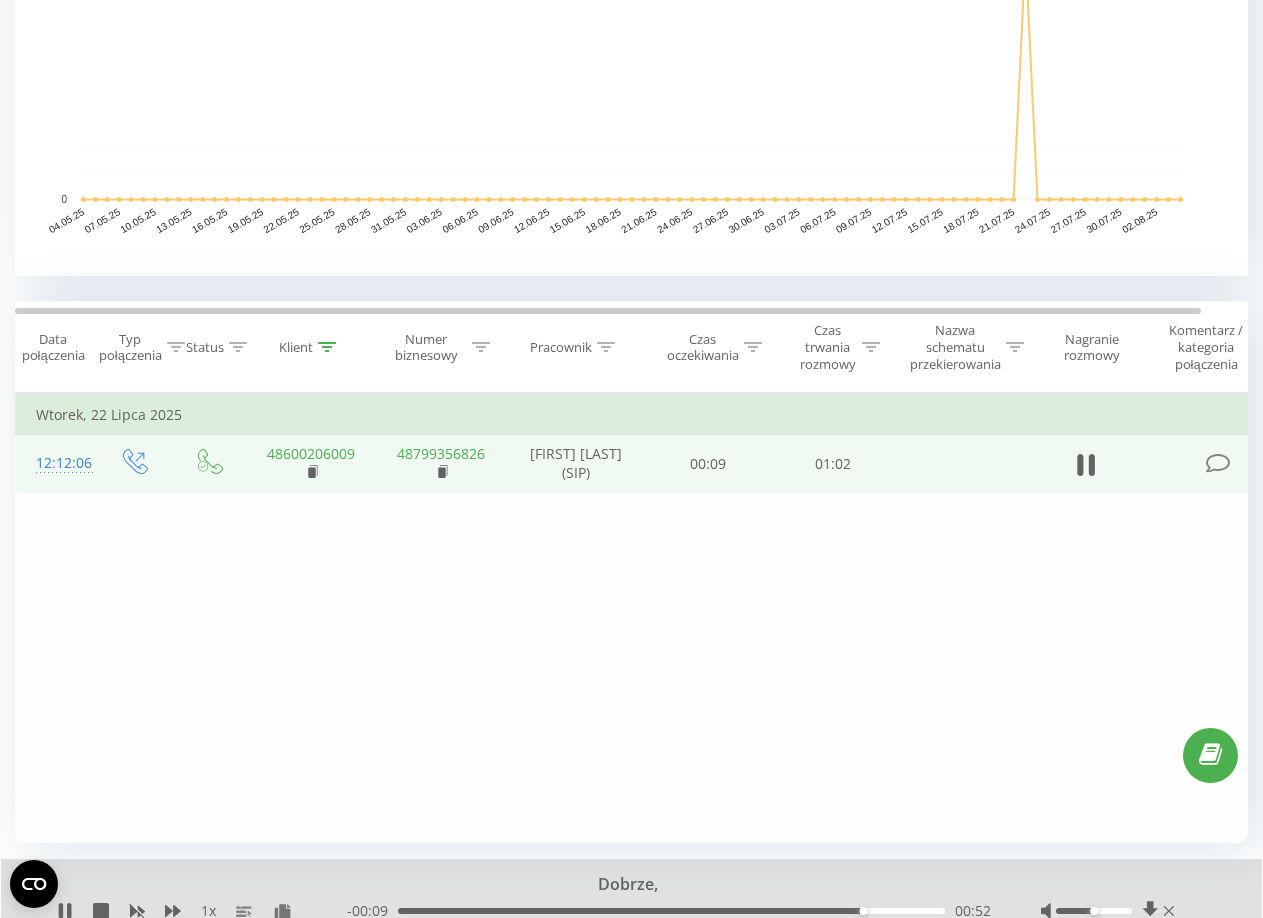 click on "- 00:09 00:52   00:52" at bounding box center [669, 911] 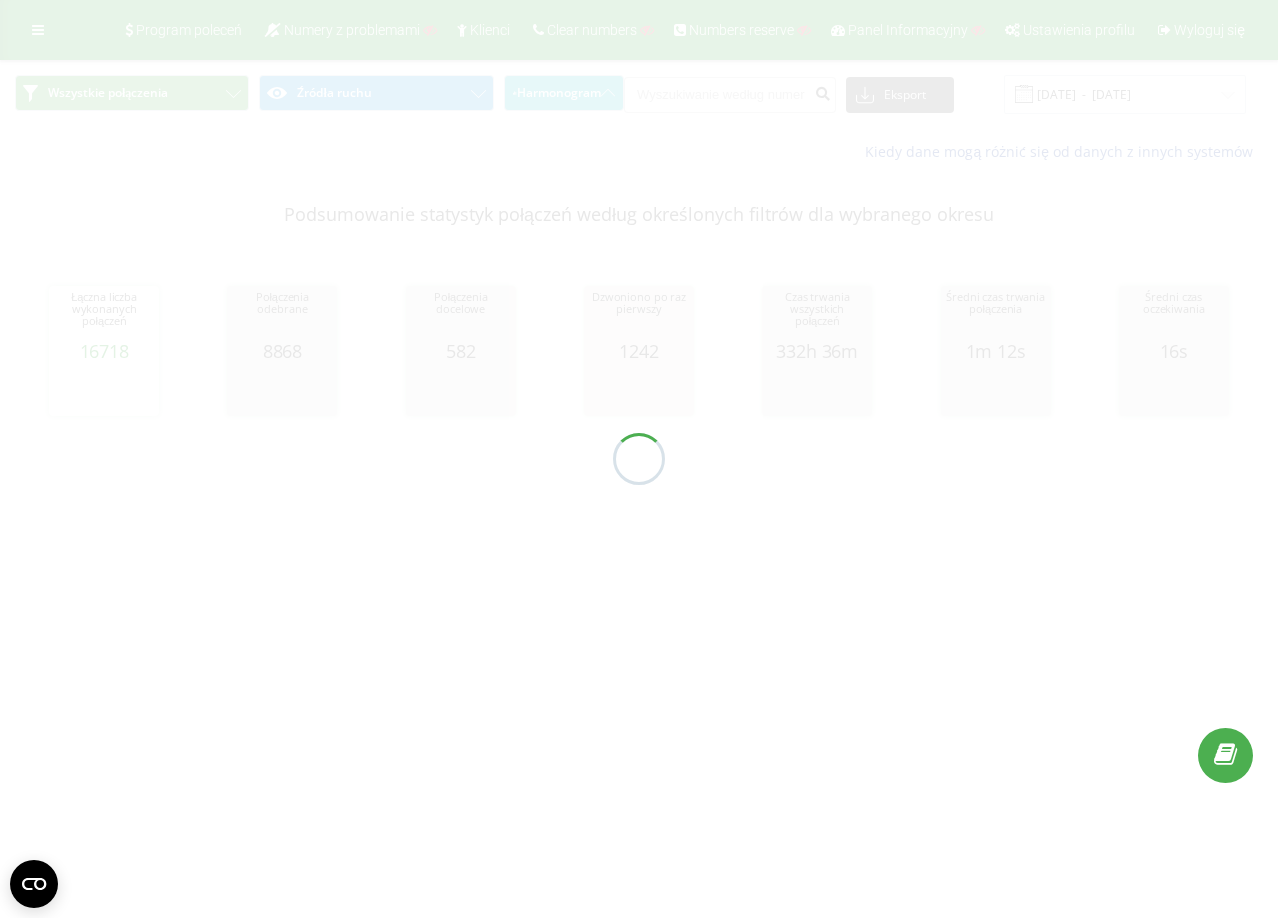scroll, scrollTop: 0, scrollLeft: 0, axis: both 